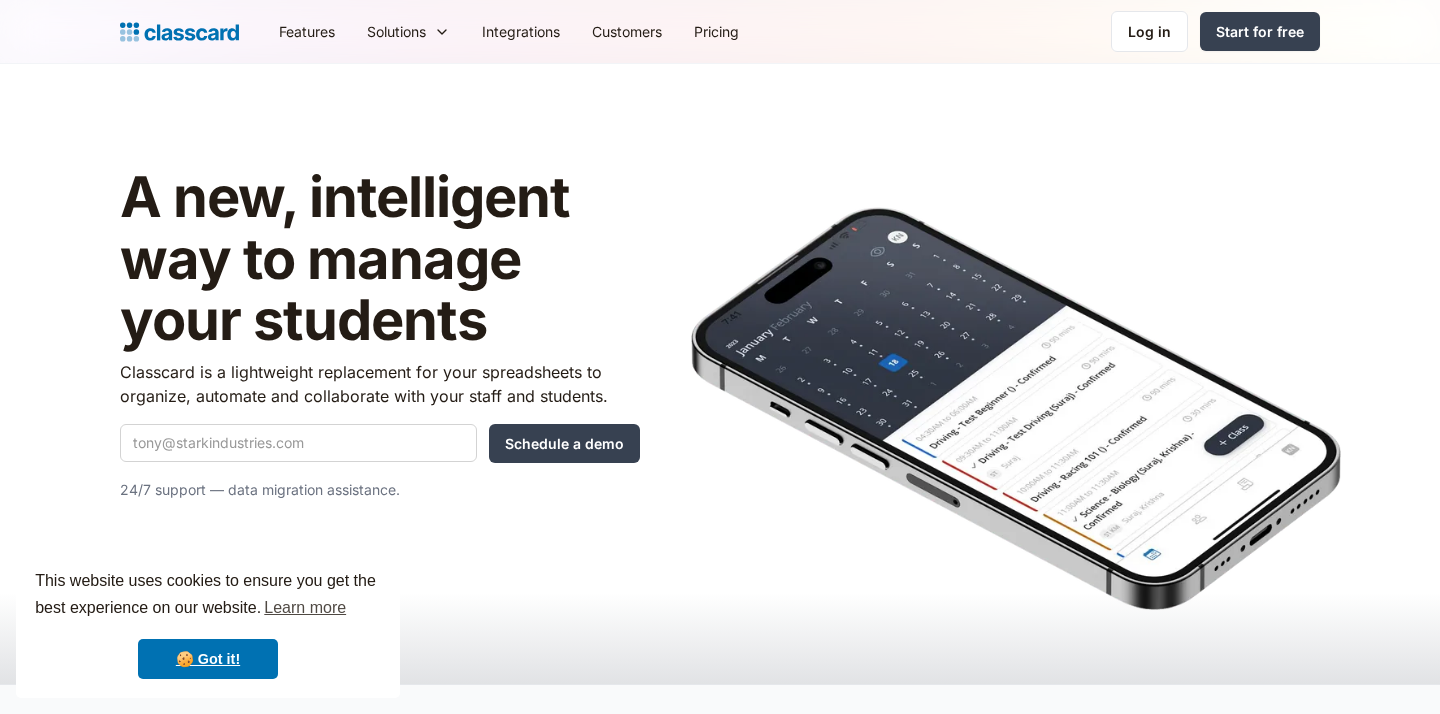 scroll, scrollTop: 0, scrollLeft: 0, axis: both 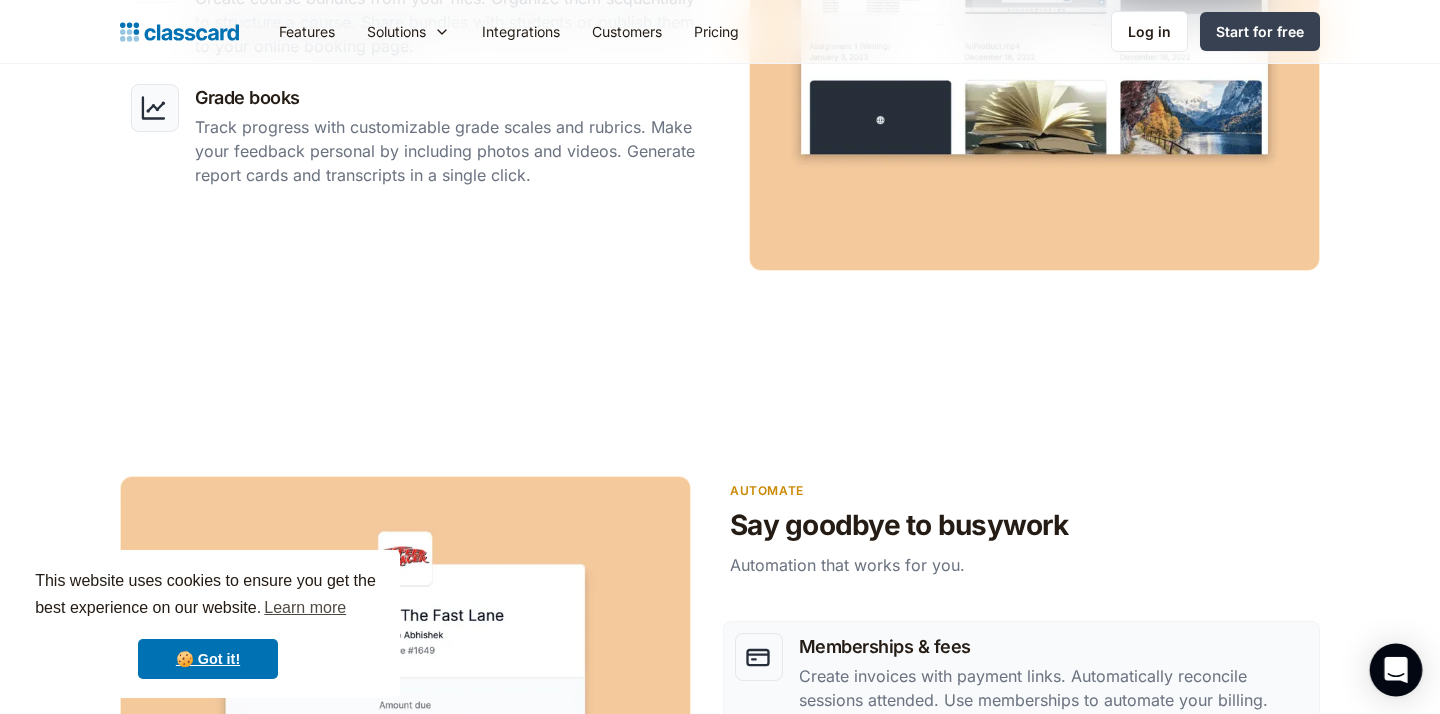 click at bounding box center [1396, 670] 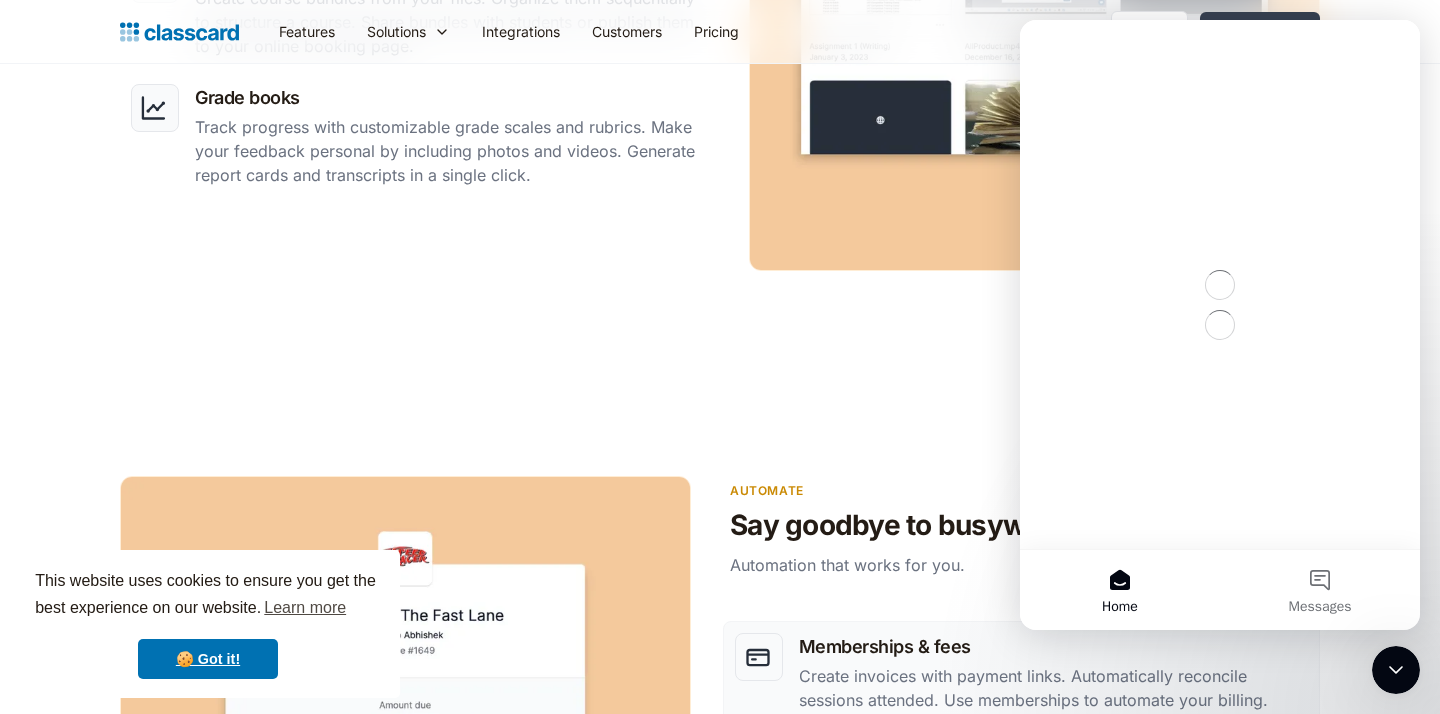 scroll, scrollTop: 0, scrollLeft: 0, axis: both 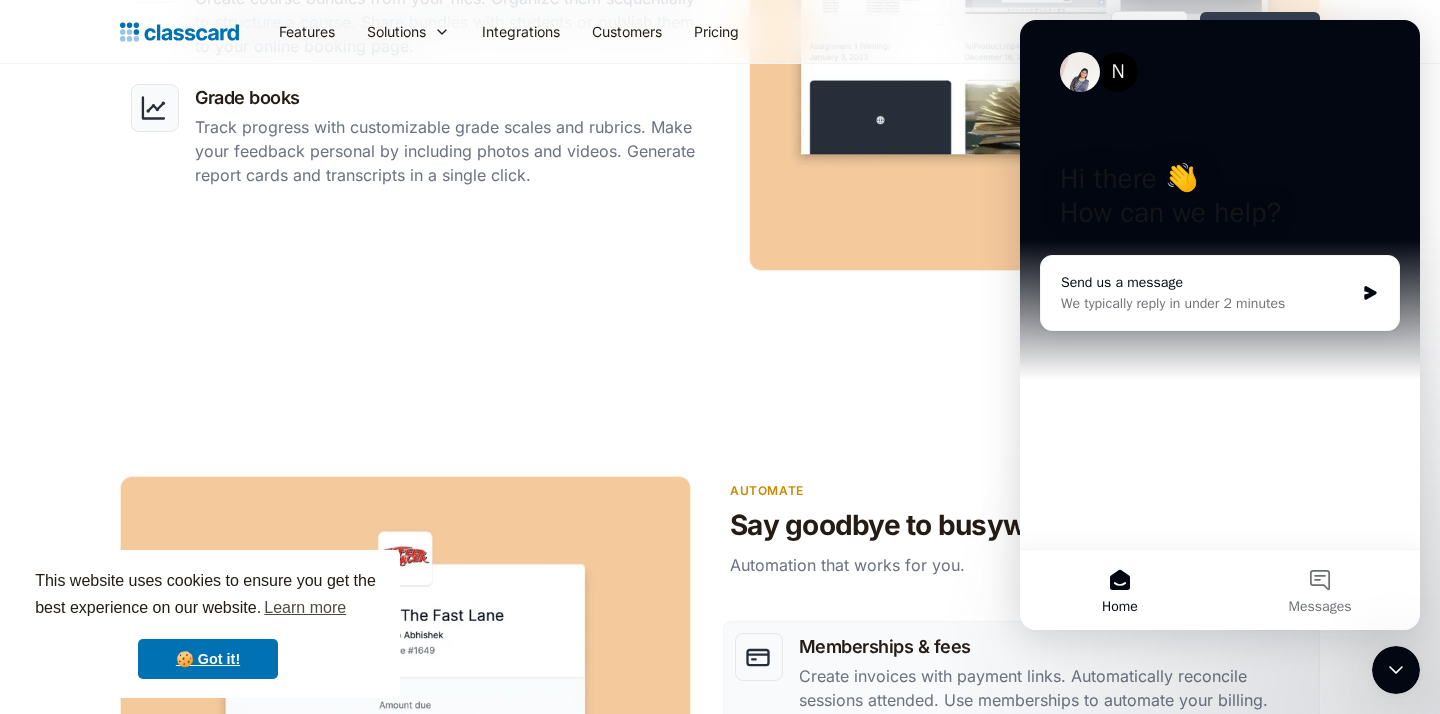 click on "Send us a message" at bounding box center (1207, 282) 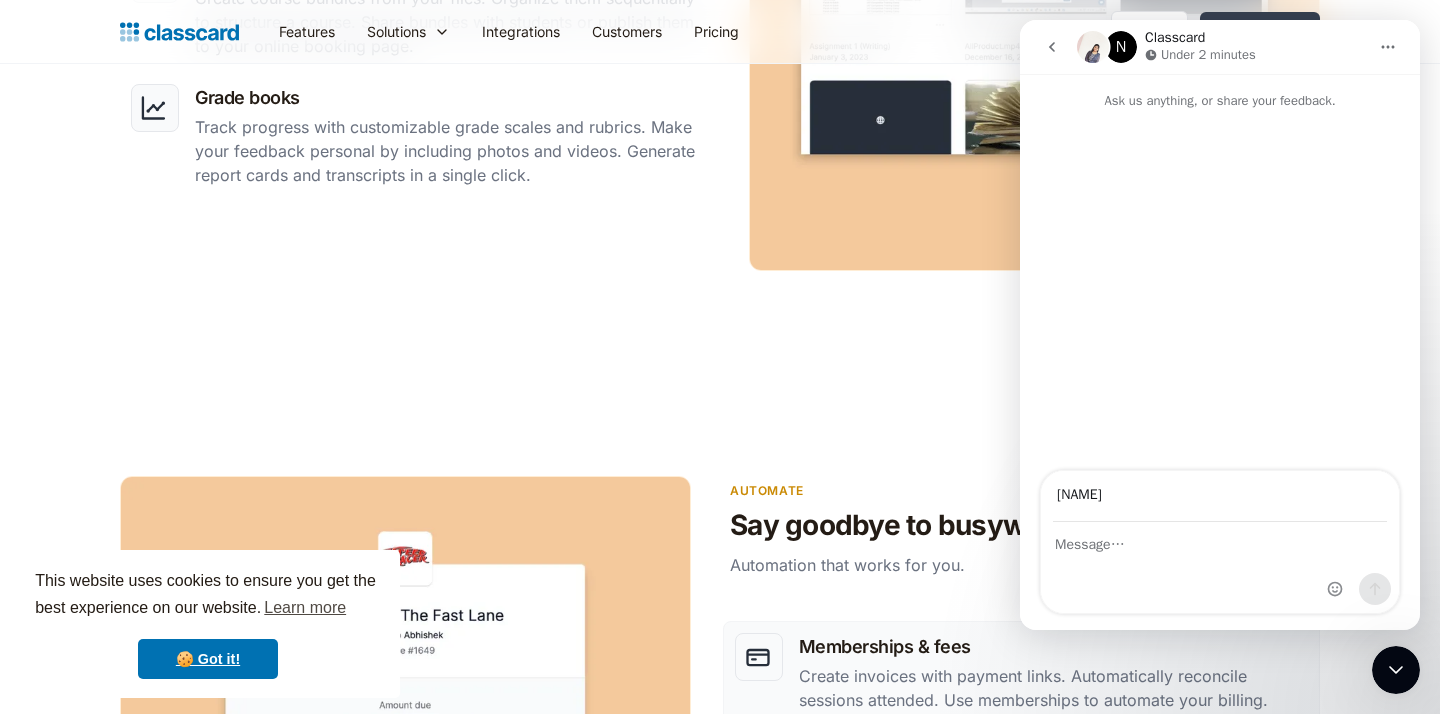 type on "[EMAIL]" 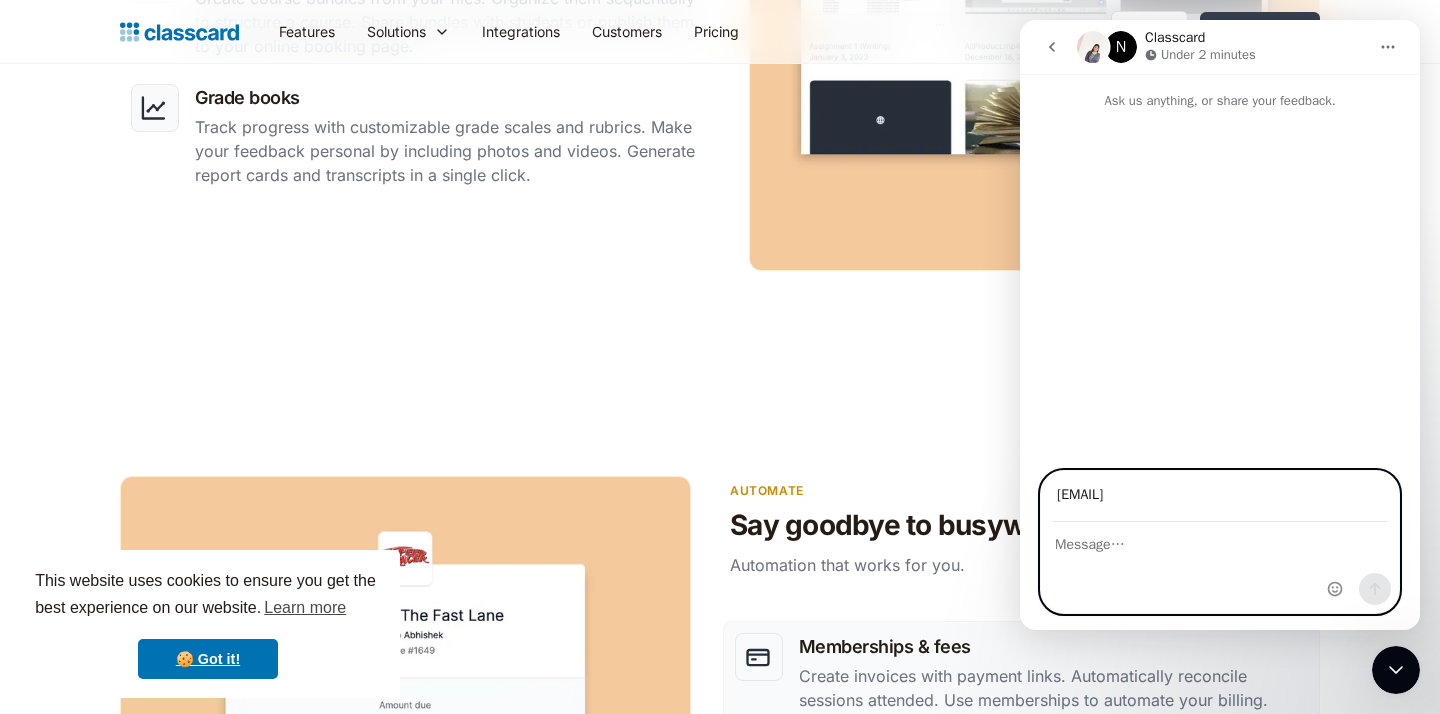 click at bounding box center (1220, 540) 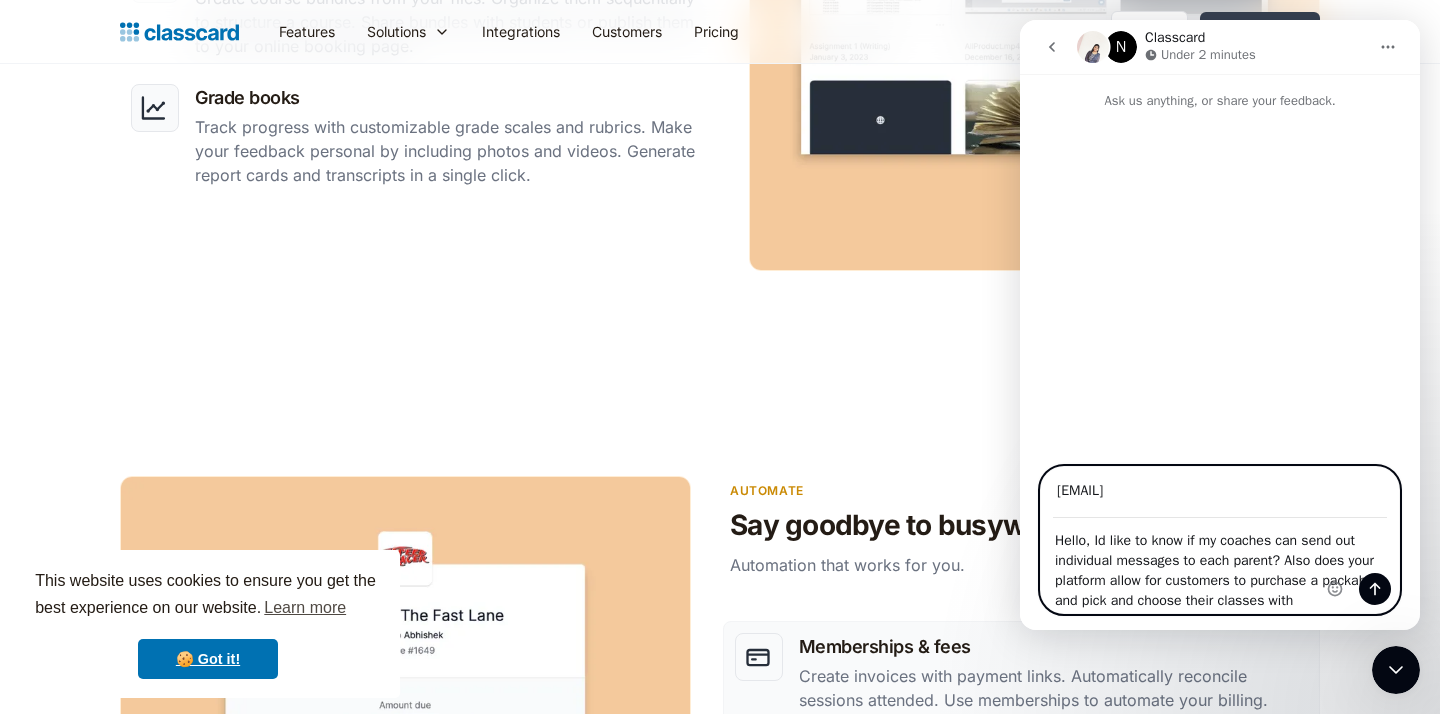 click on "Hello, Id like to know if my coaches can send out individual messages to each parent? Also does your platform allow for customers to purchase a packahed and pick and choose their classes with" at bounding box center [1220, 566] 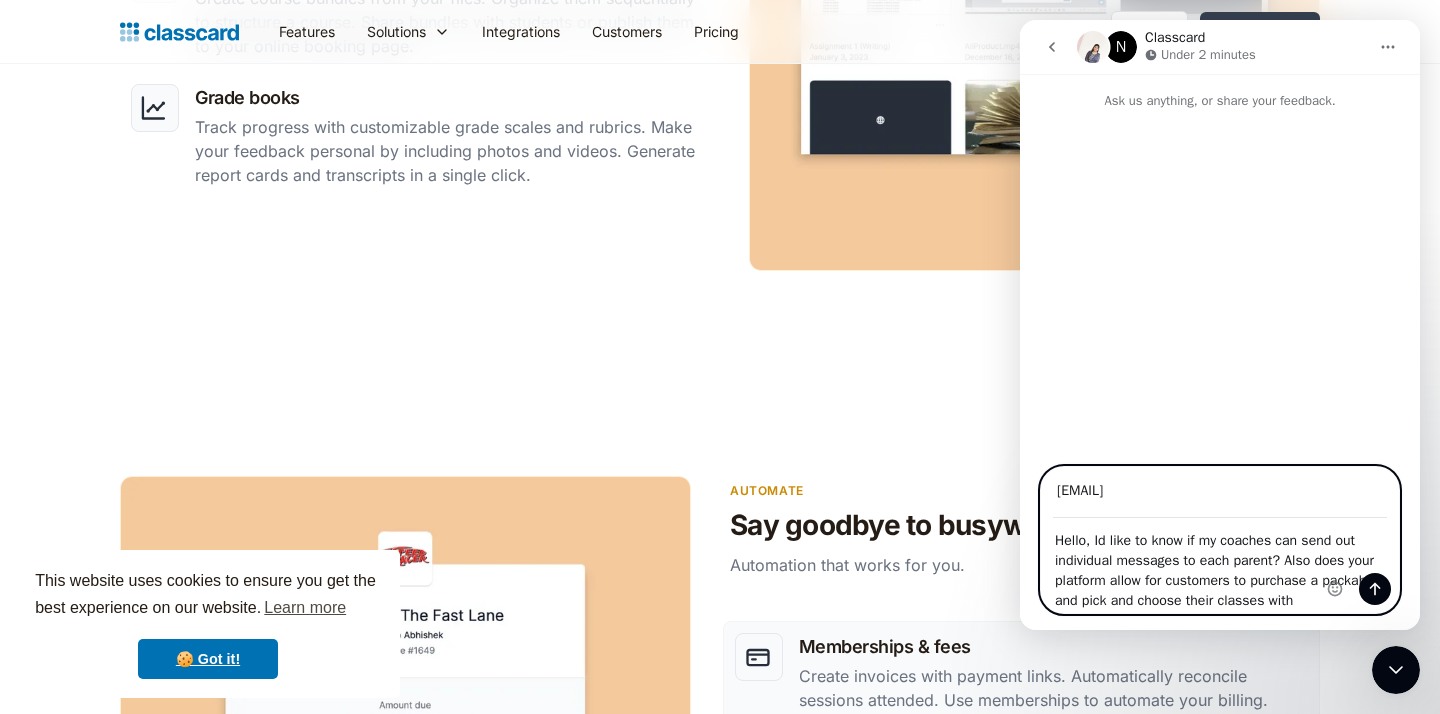 drag, startPoint x: 1117, startPoint y: 603, endPoint x: 1094, endPoint y: 603, distance: 23 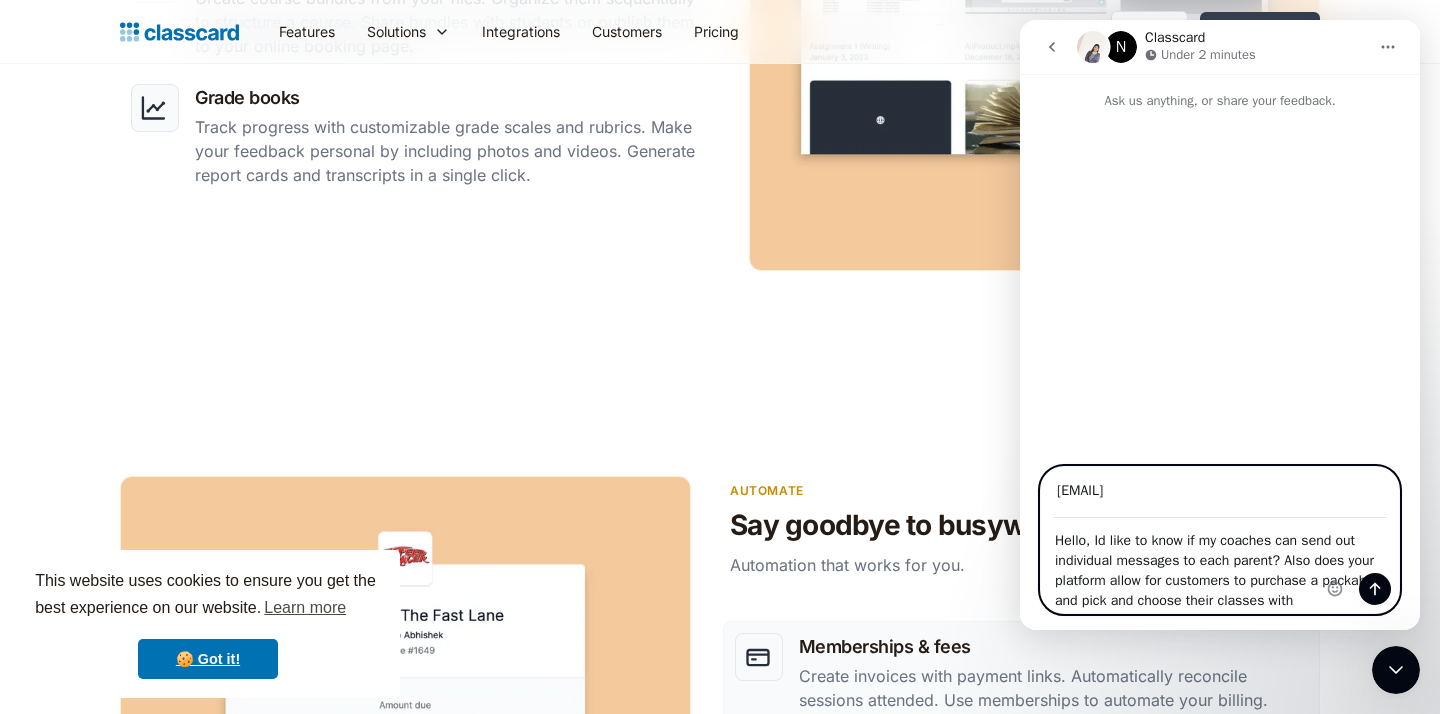 click on "Hello, Id like to know if my coaches can send out individual messages to each parent? Also does your platform allow for customers to purchase a packahed and pick and choose their classes with" at bounding box center (1220, 566) 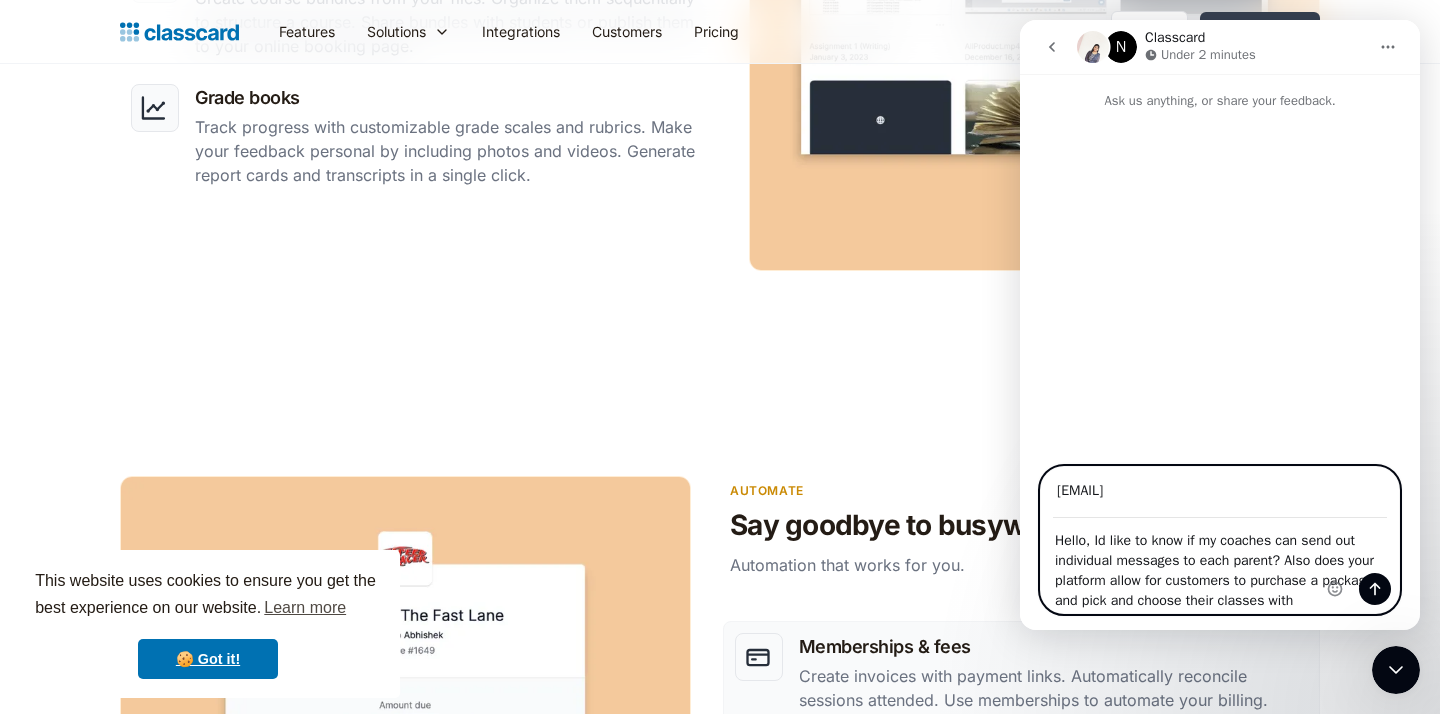 click on "Hello, Id like to know if my coaches can send out individual messages to each parent? Also does your platform allow for customers to purchase a package and pick and choose their classes with" at bounding box center [1220, 566] 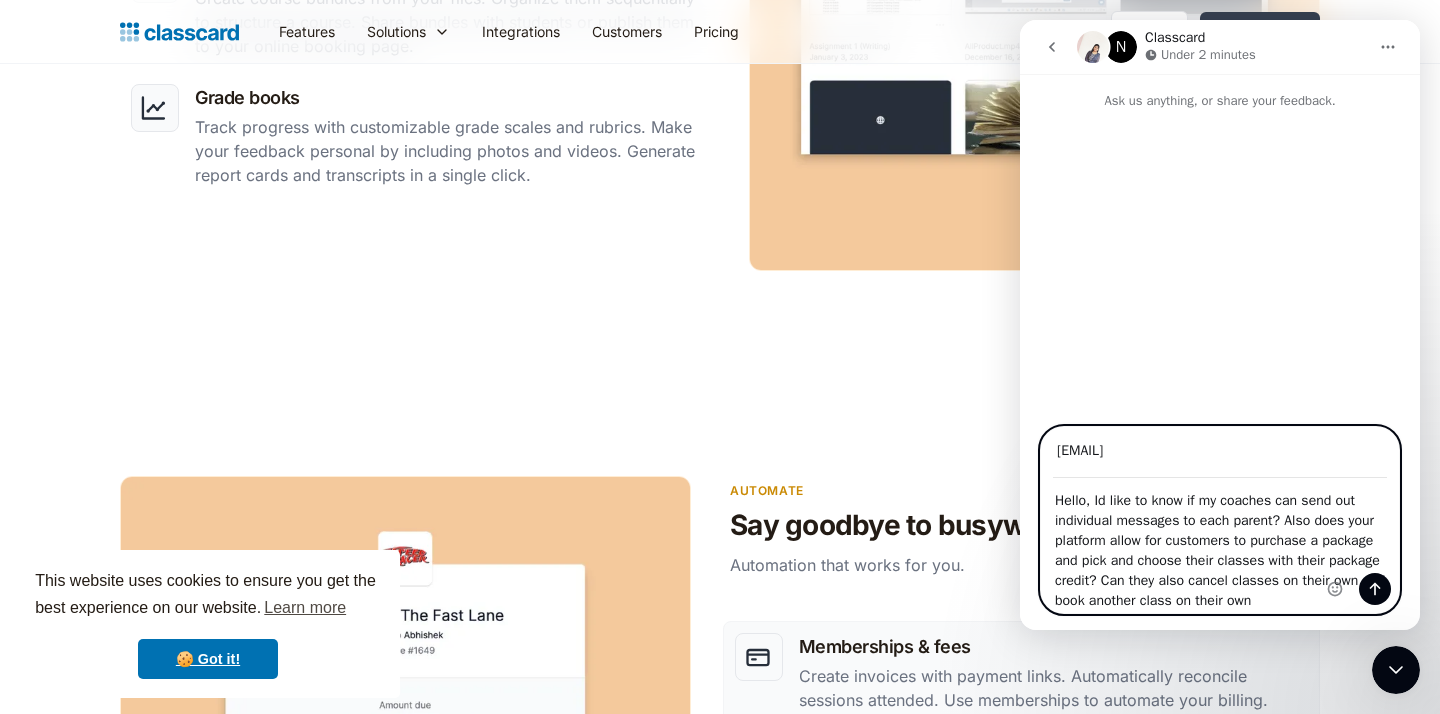 type on "Hello, Id like to know if my coaches can send out individual messages to each parent? Also does your platform allow for customers to purchase a package and pick and choose their classes with their package credit? Can they also cancel classes on their own and book another class on their own?" 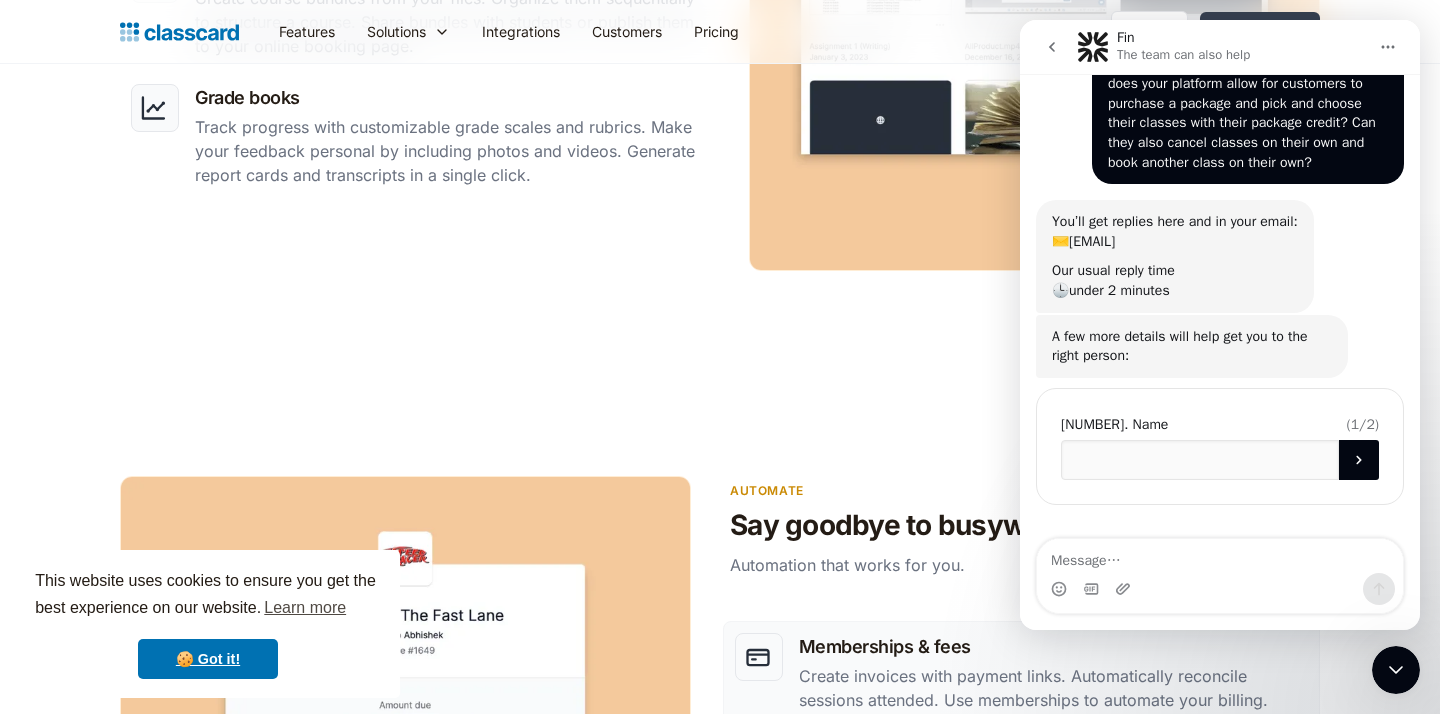 scroll, scrollTop: 131, scrollLeft: 0, axis: vertical 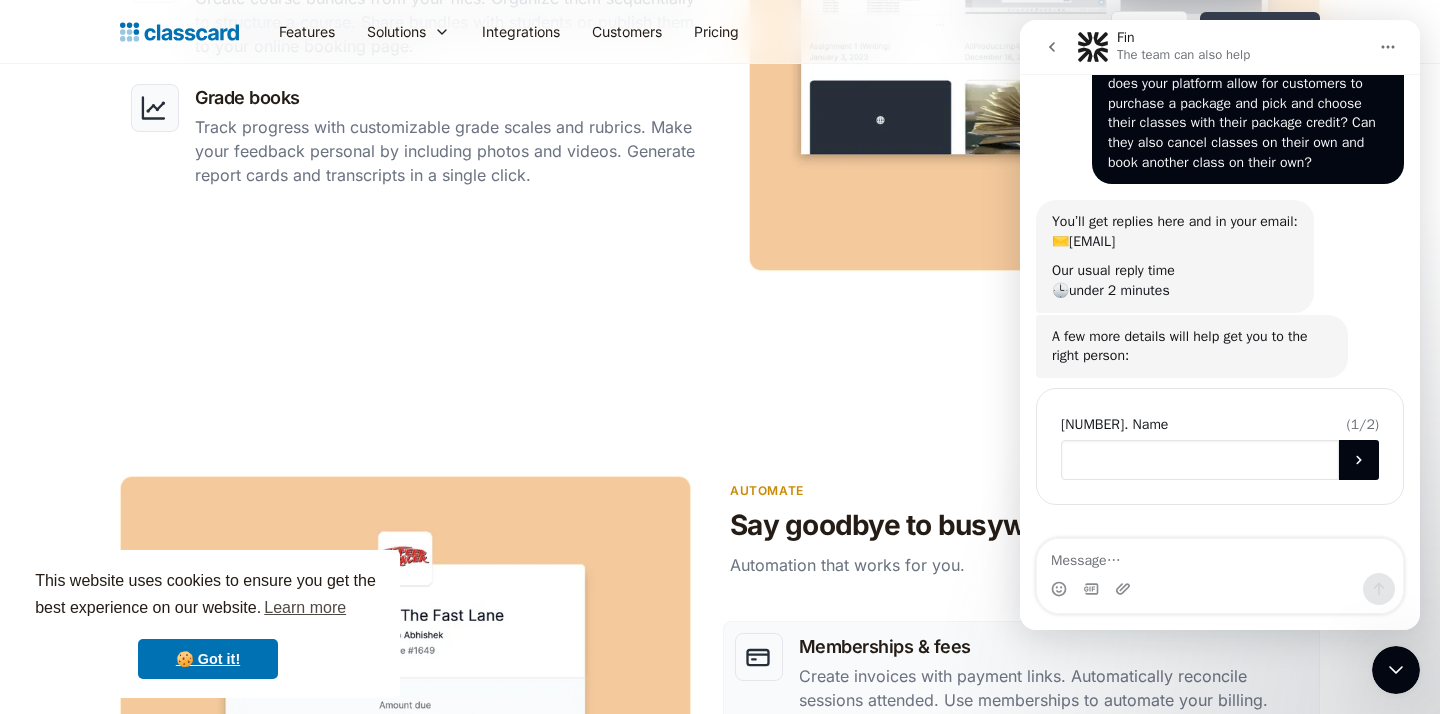 click at bounding box center [1200, 460] 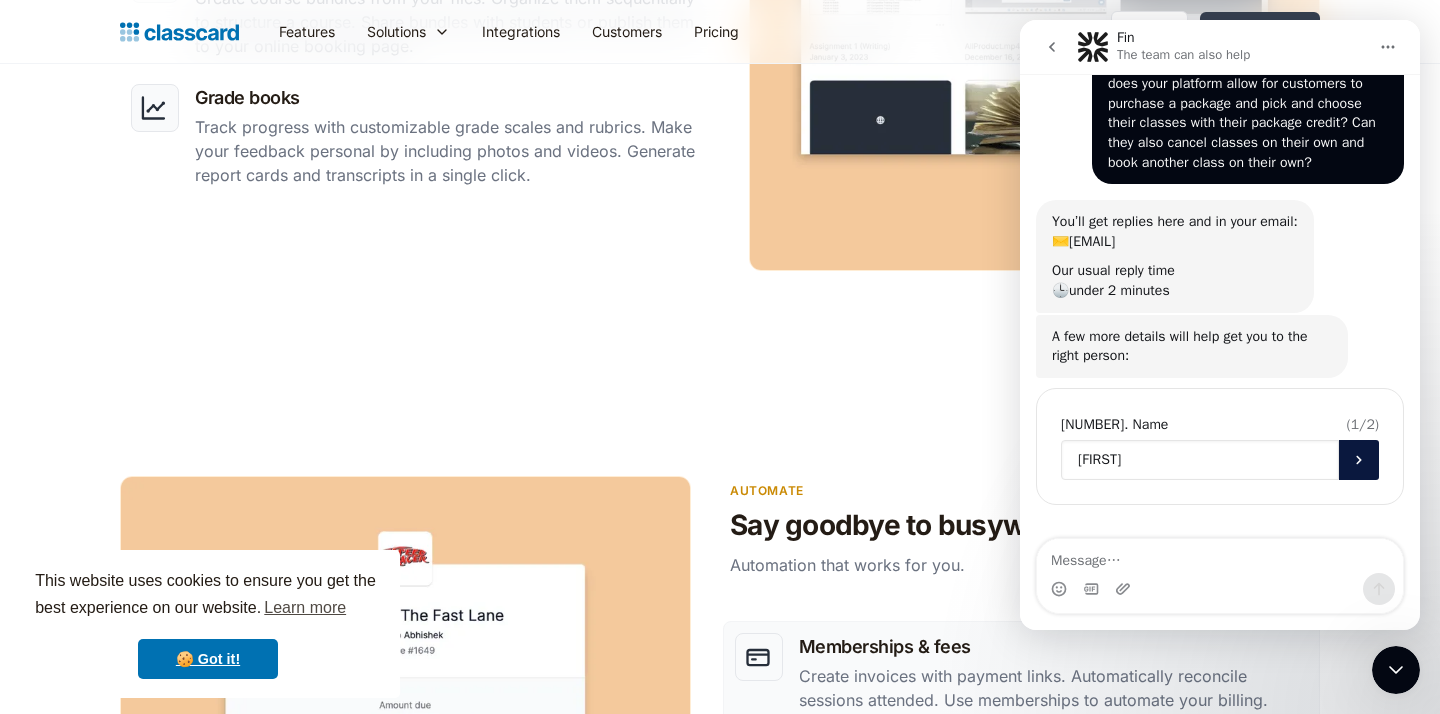 type on "[FIRST]" 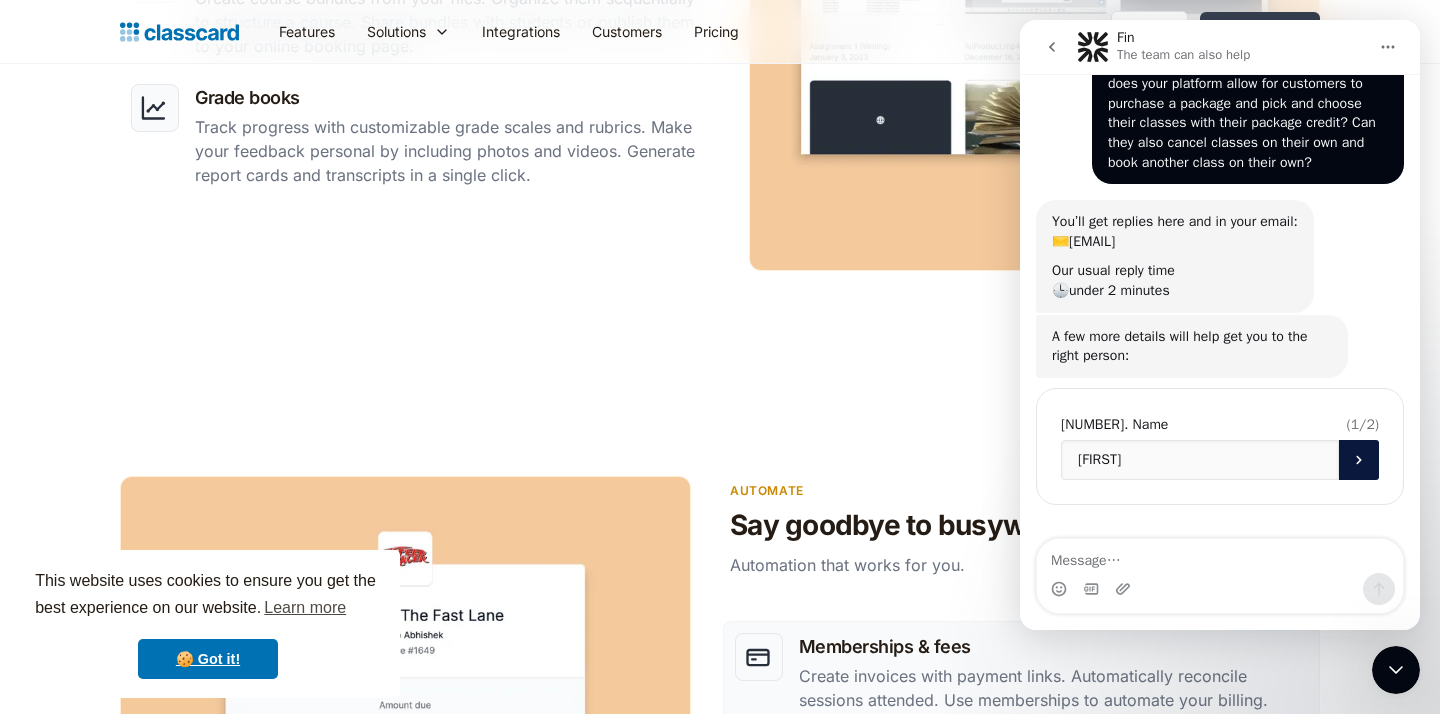 click at bounding box center (1359, 460) 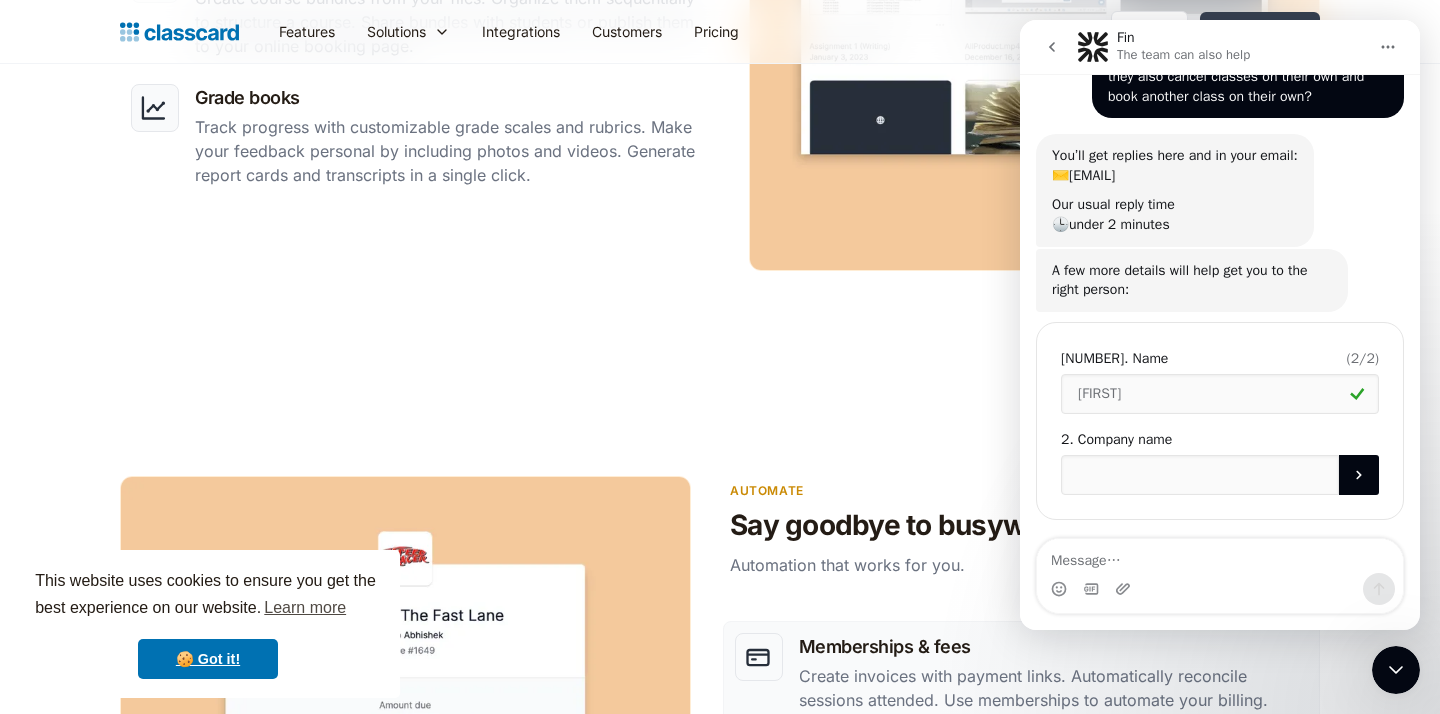 scroll, scrollTop: 212, scrollLeft: 0, axis: vertical 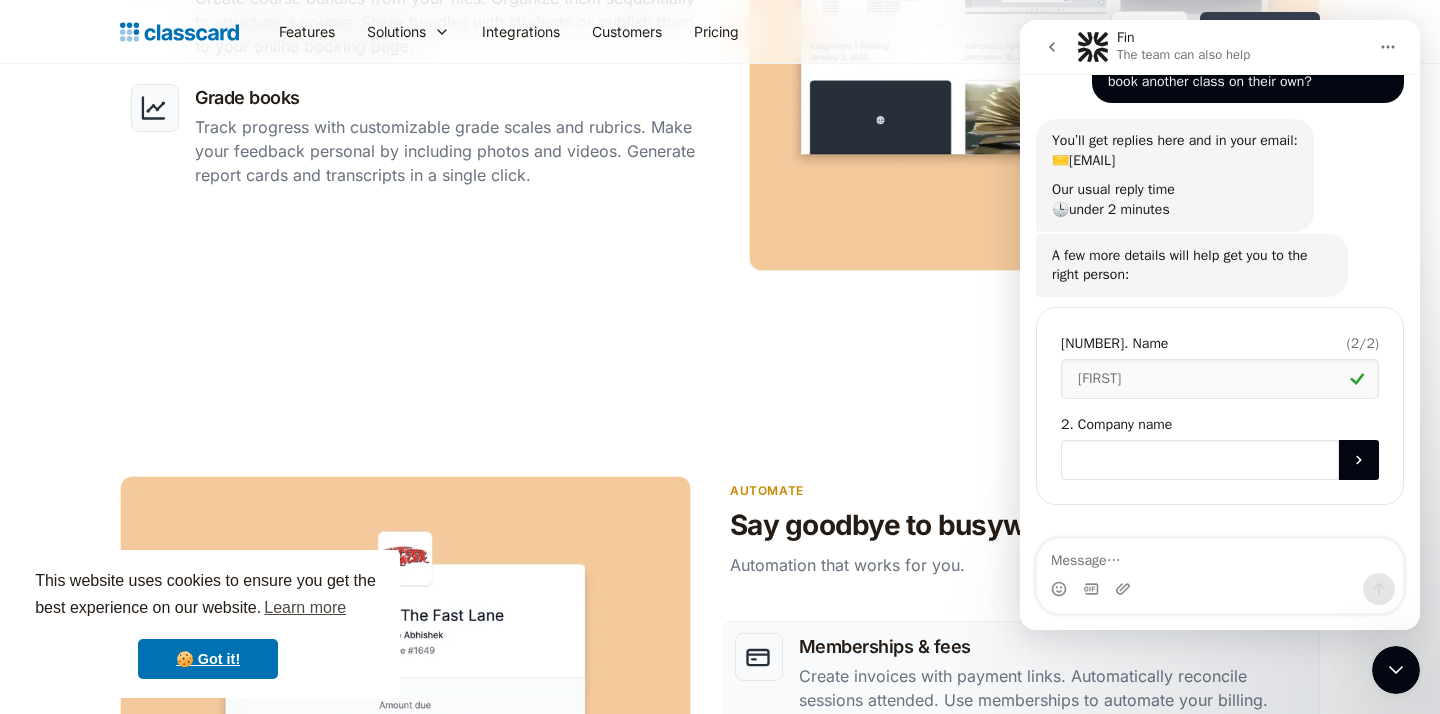 click at bounding box center (1200, 460) 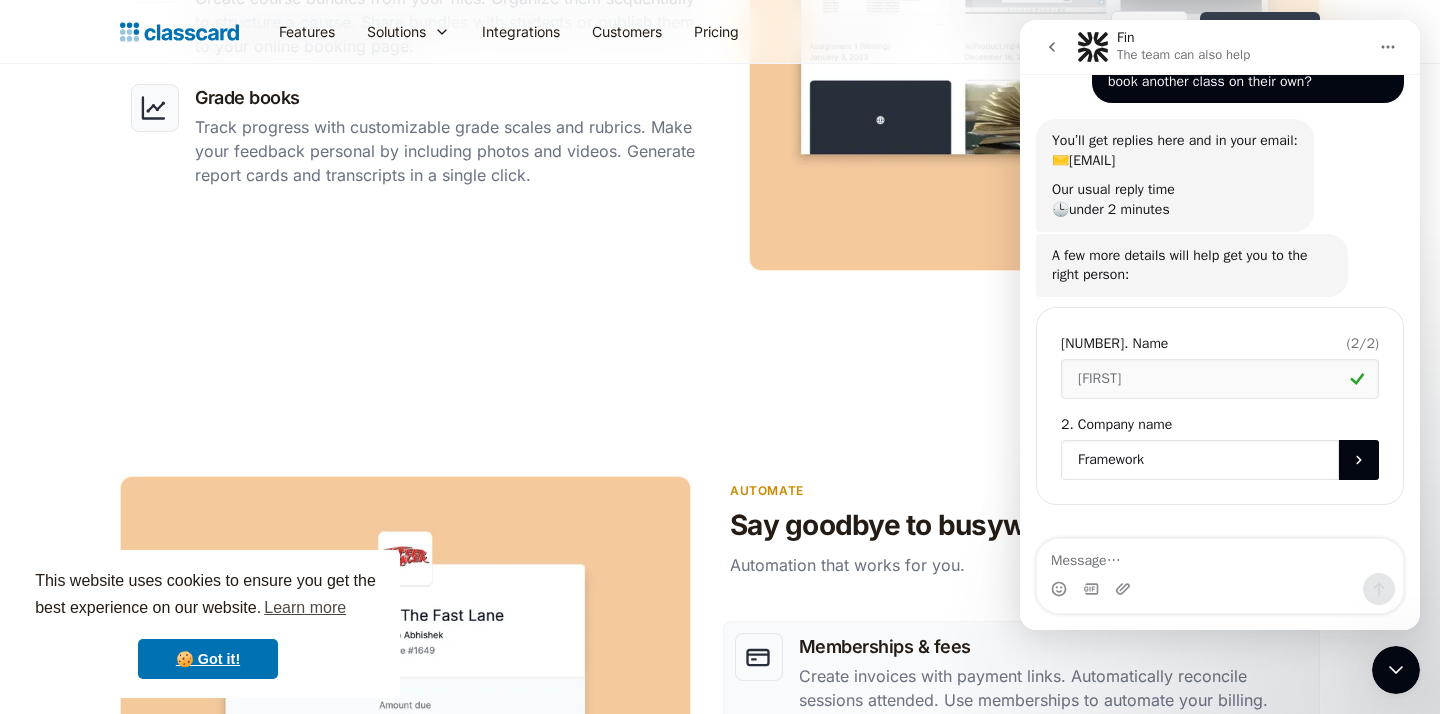 type on "Frameworks" 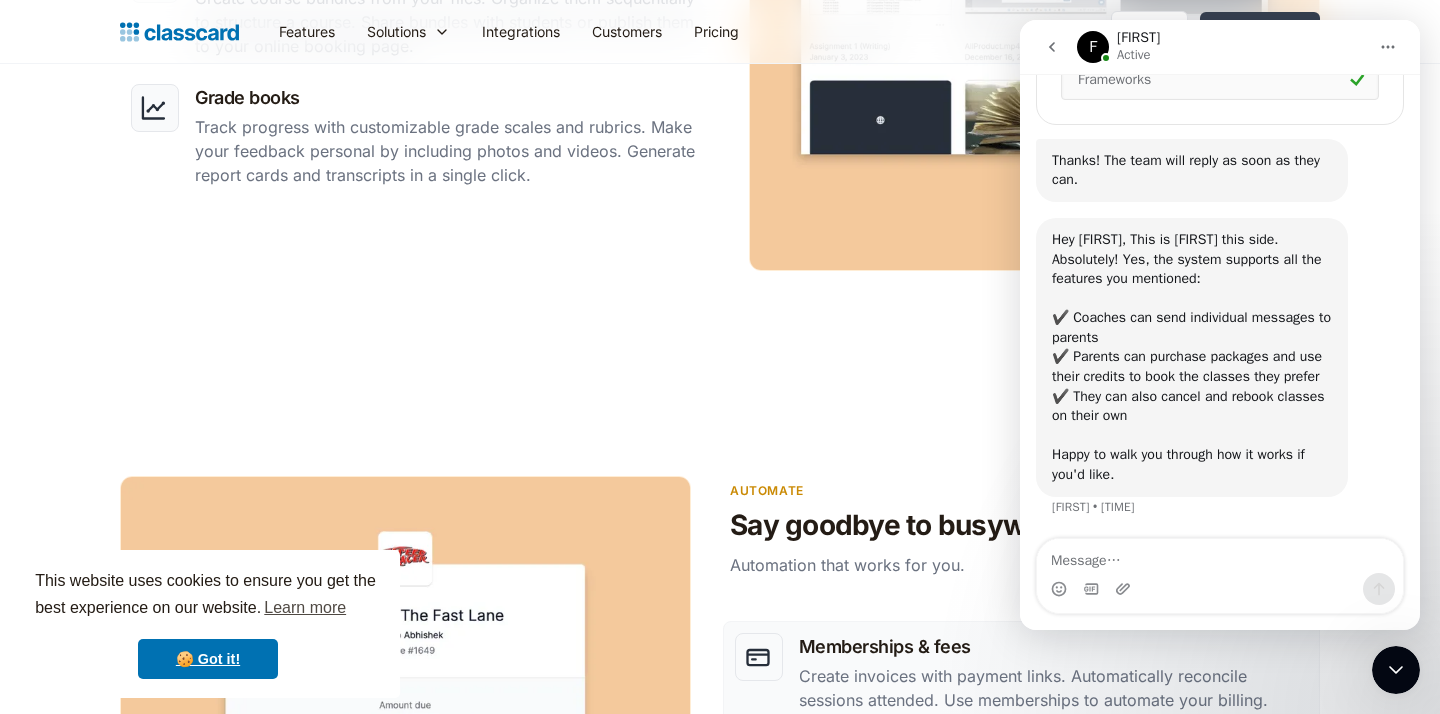scroll, scrollTop: 612, scrollLeft: 0, axis: vertical 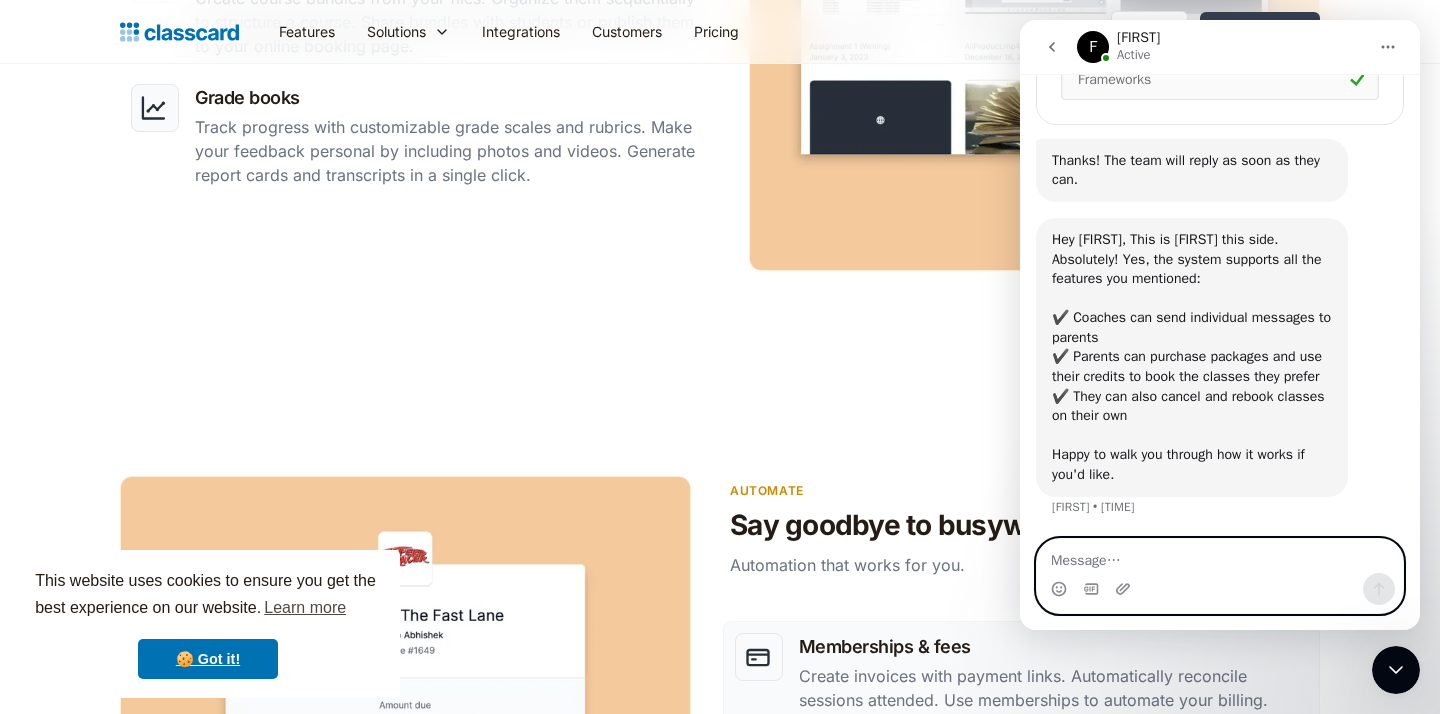click at bounding box center [1220, 556] 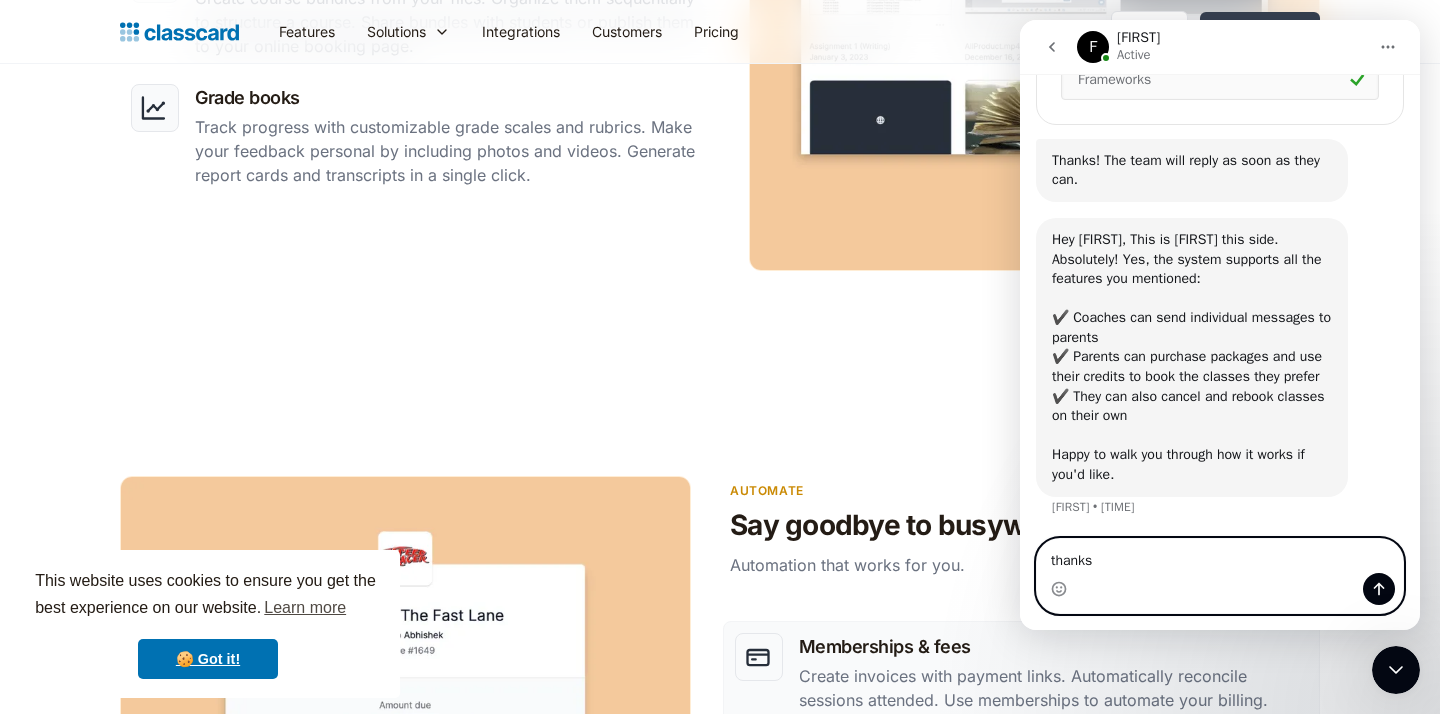 type on "thanks" 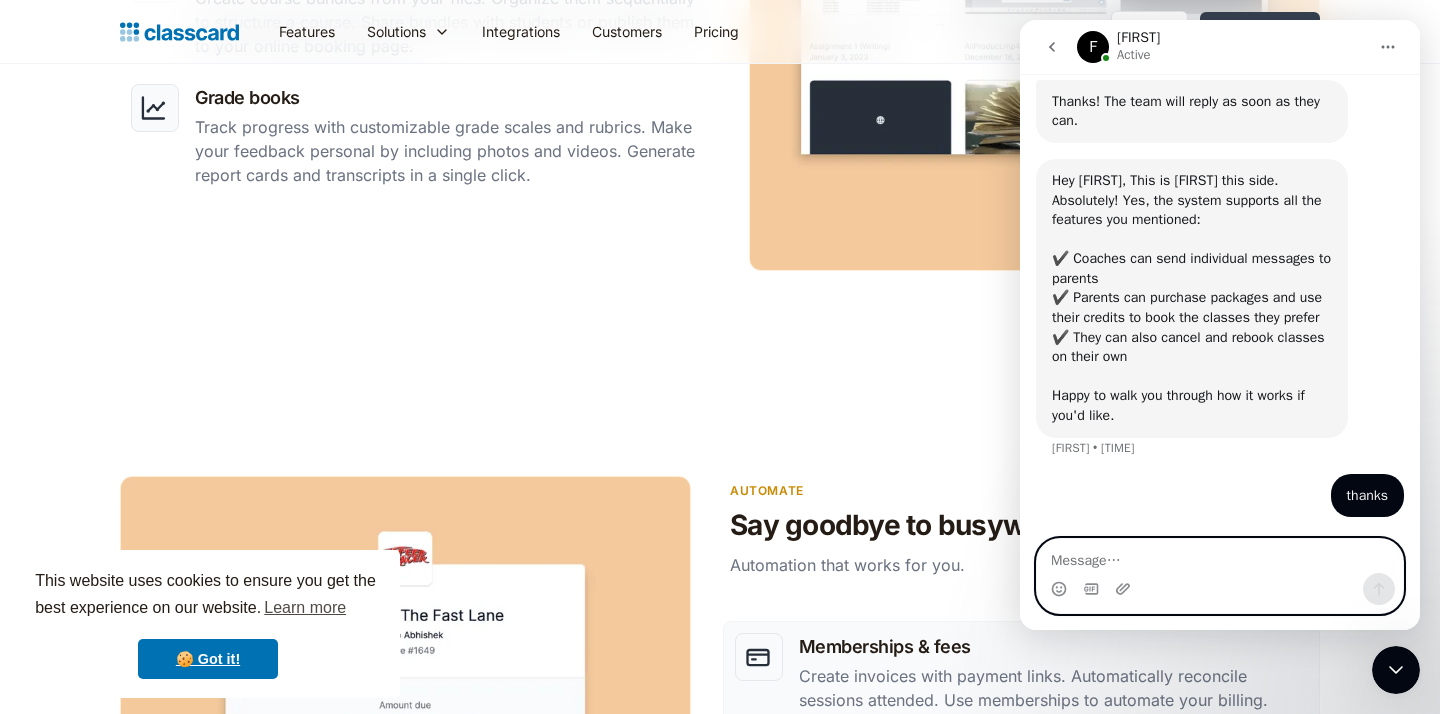 scroll, scrollTop: 671, scrollLeft: 0, axis: vertical 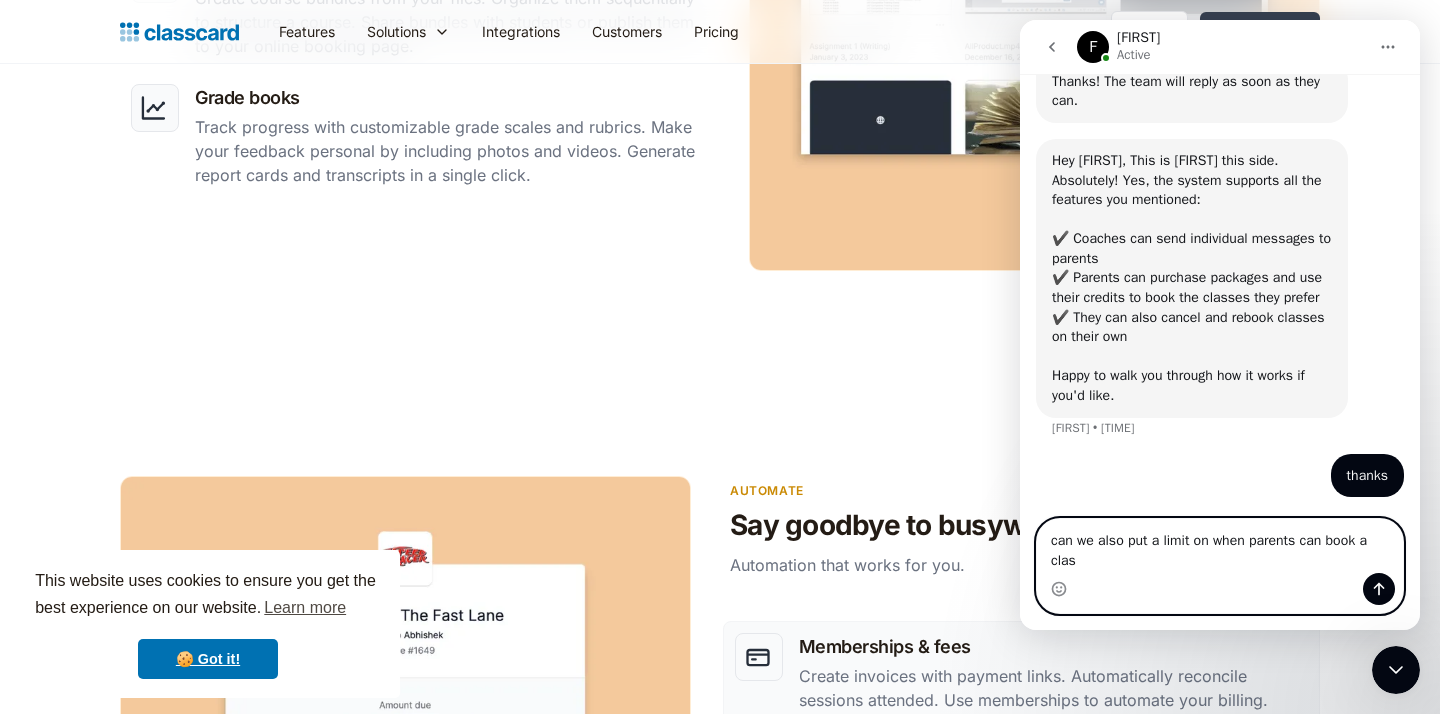 type on "can we also put a limit on when parents can book a class" 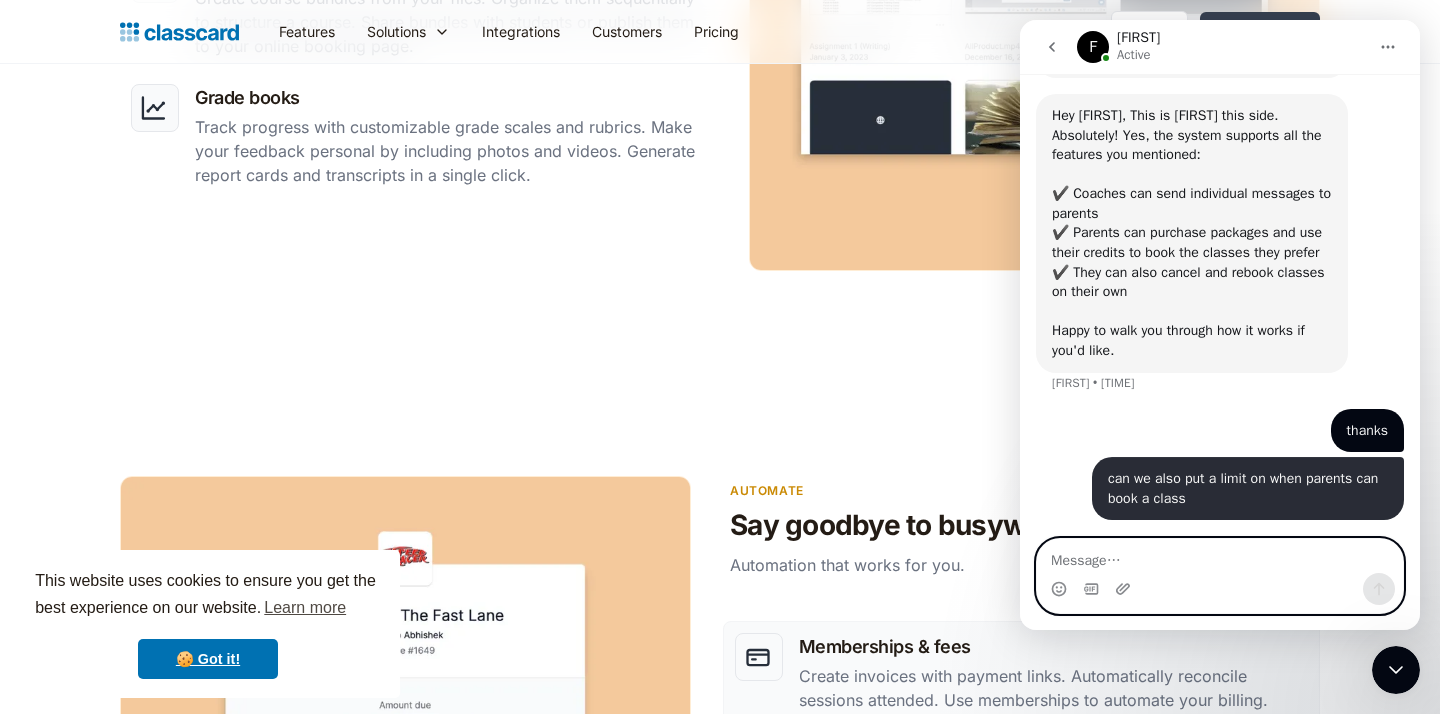 scroll, scrollTop: 736, scrollLeft: 0, axis: vertical 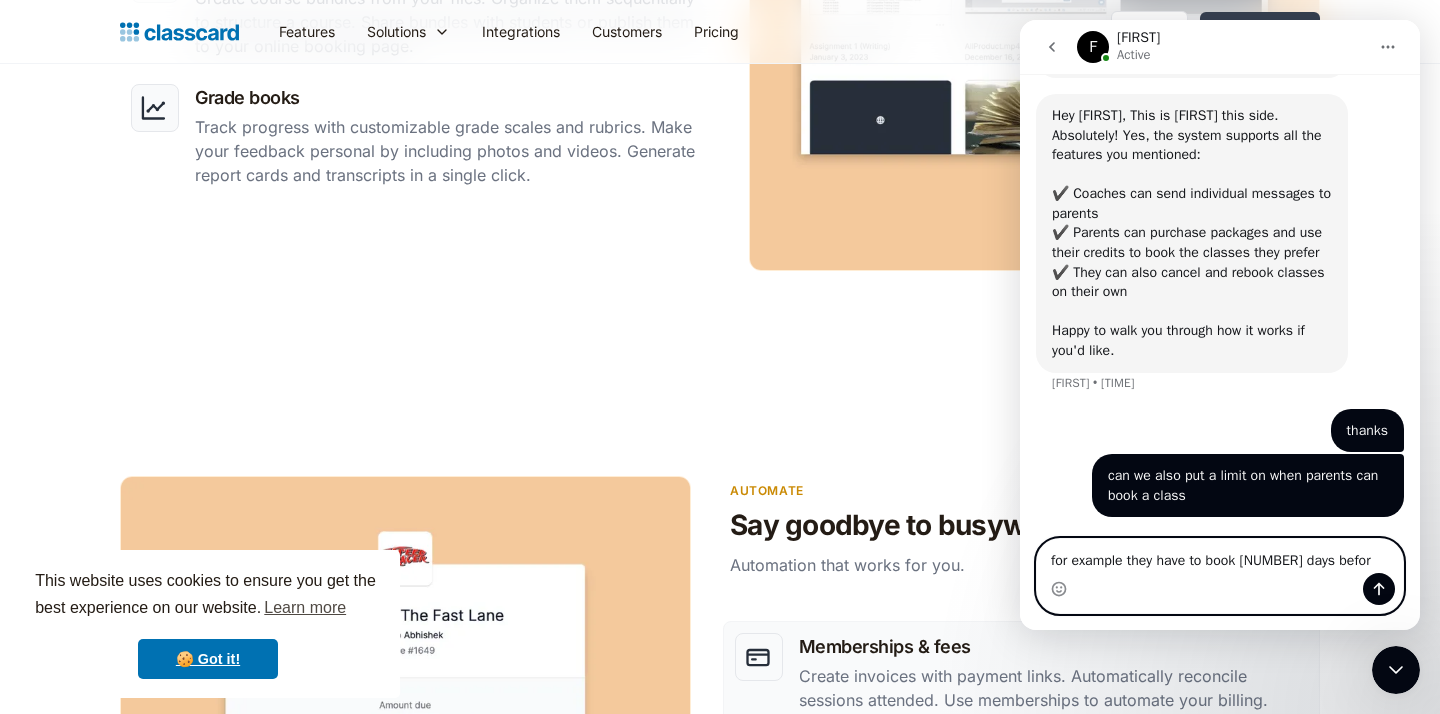 type on "for example they have to book [NUMBER] days before" 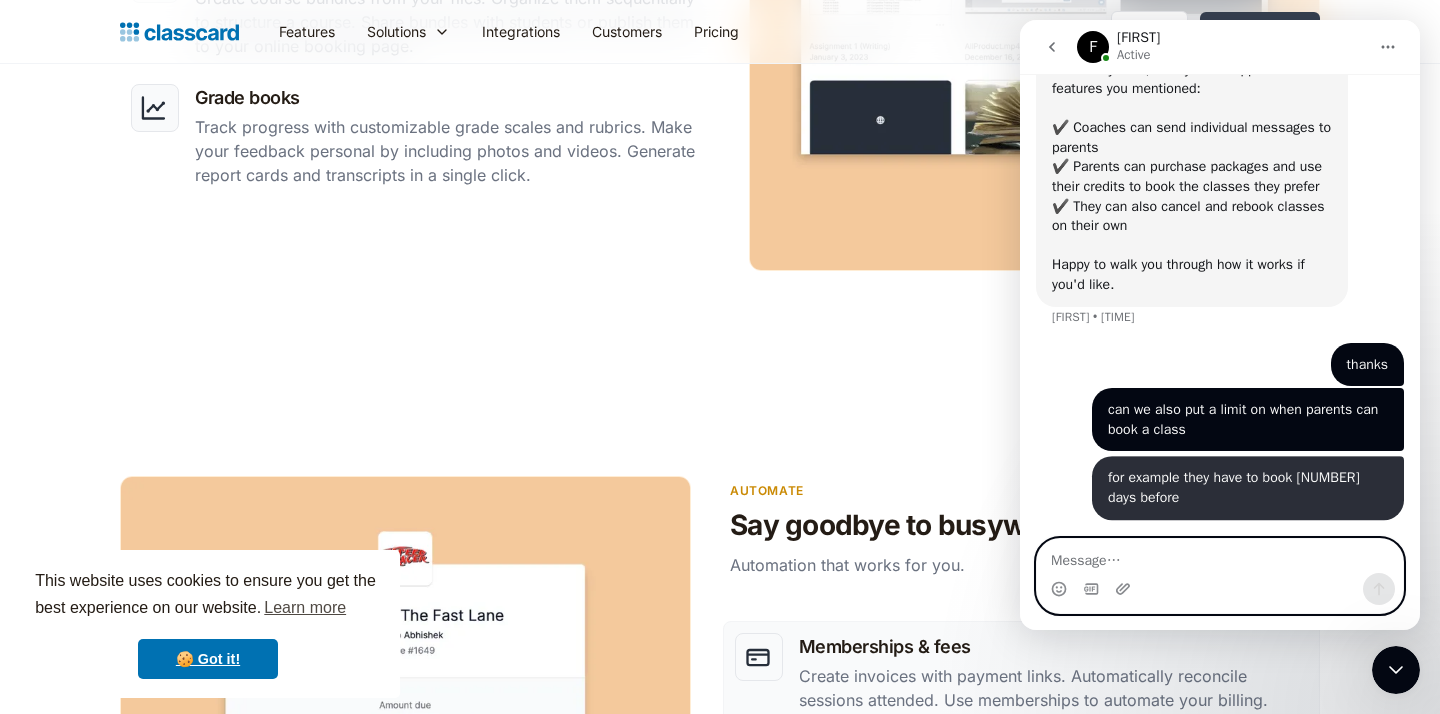 scroll, scrollTop: 802, scrollLeft: 0, axis: vertical 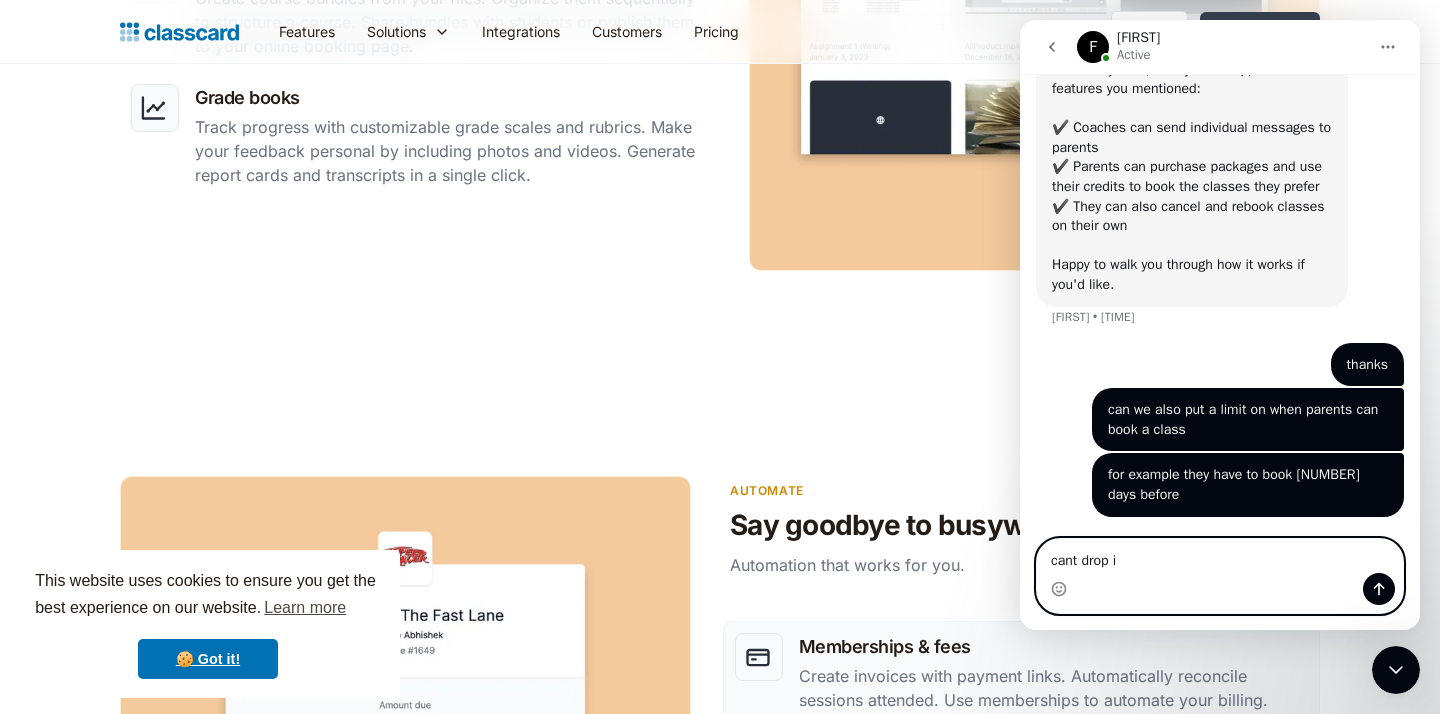 type on "cant drop in" 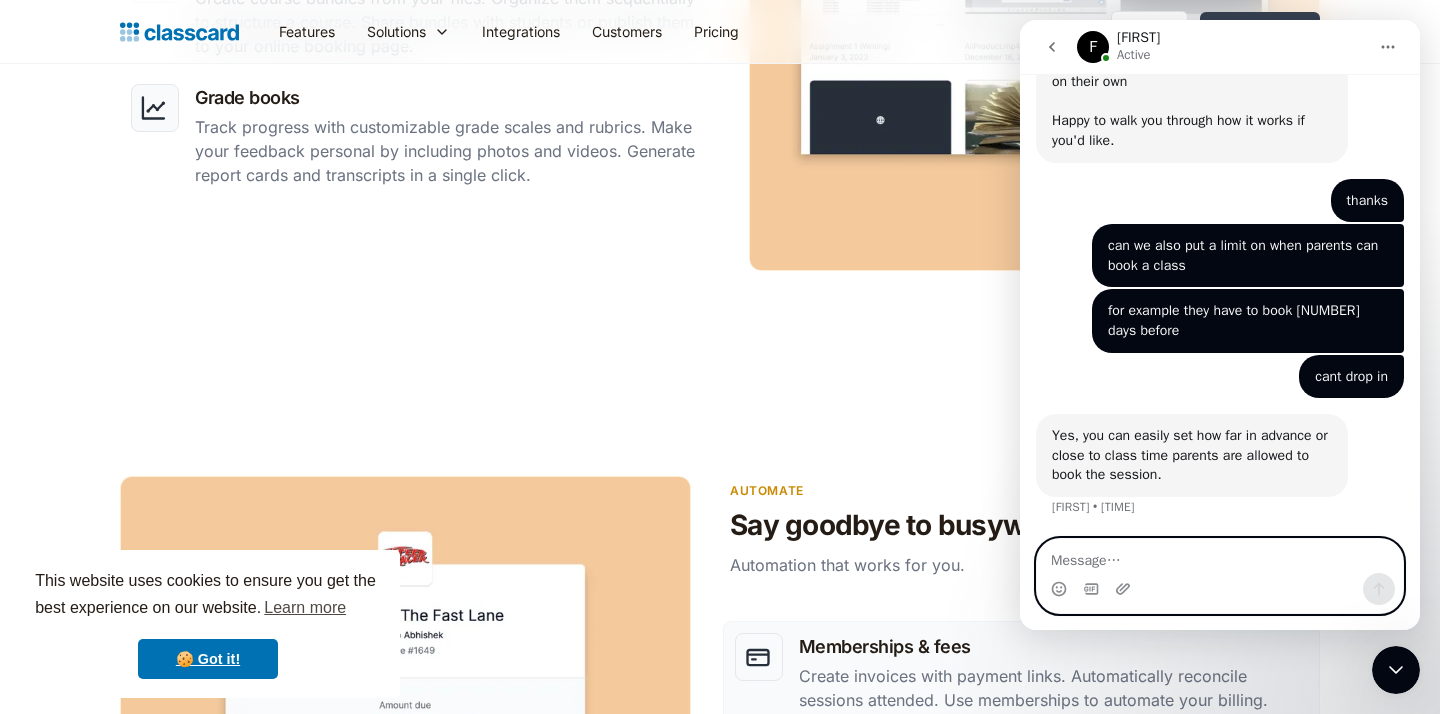 scroll, scrollTop: 946, scrollLeft: 0, axis: vertical 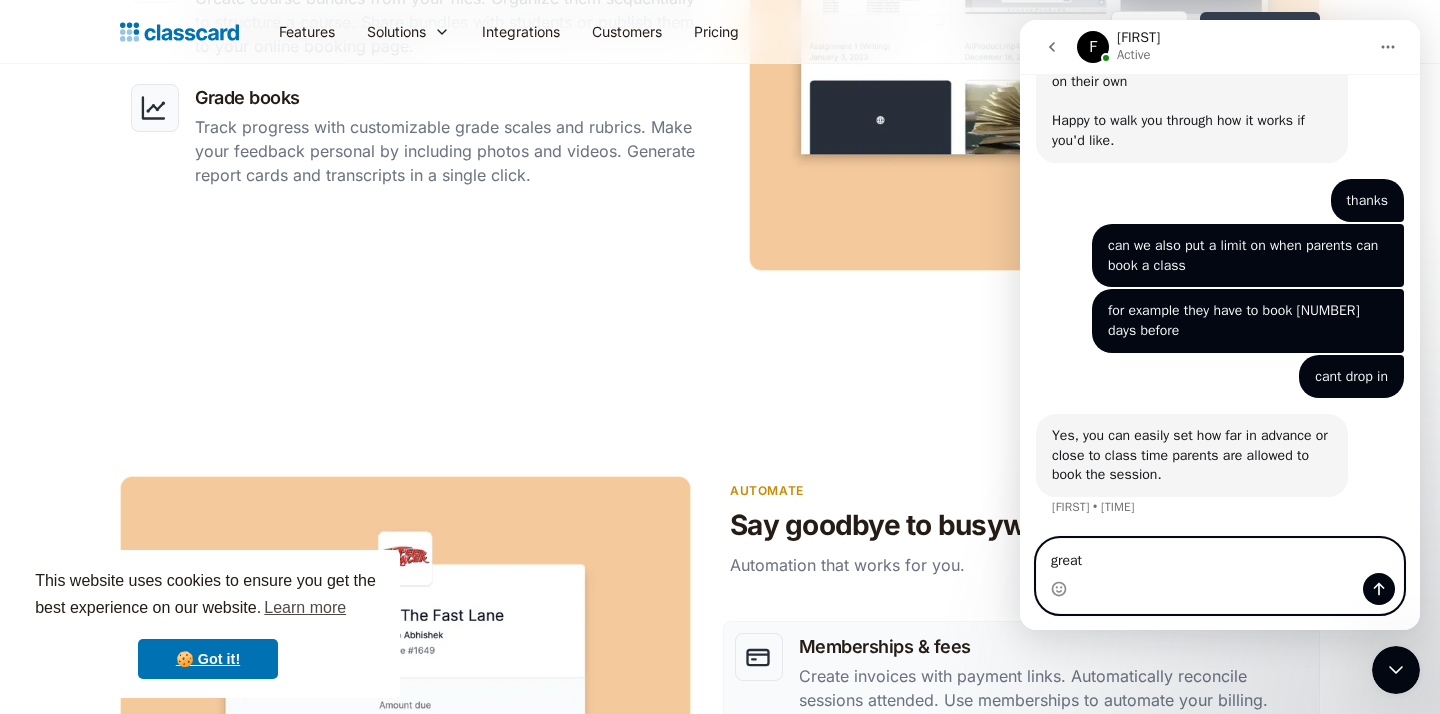 type on "great!" 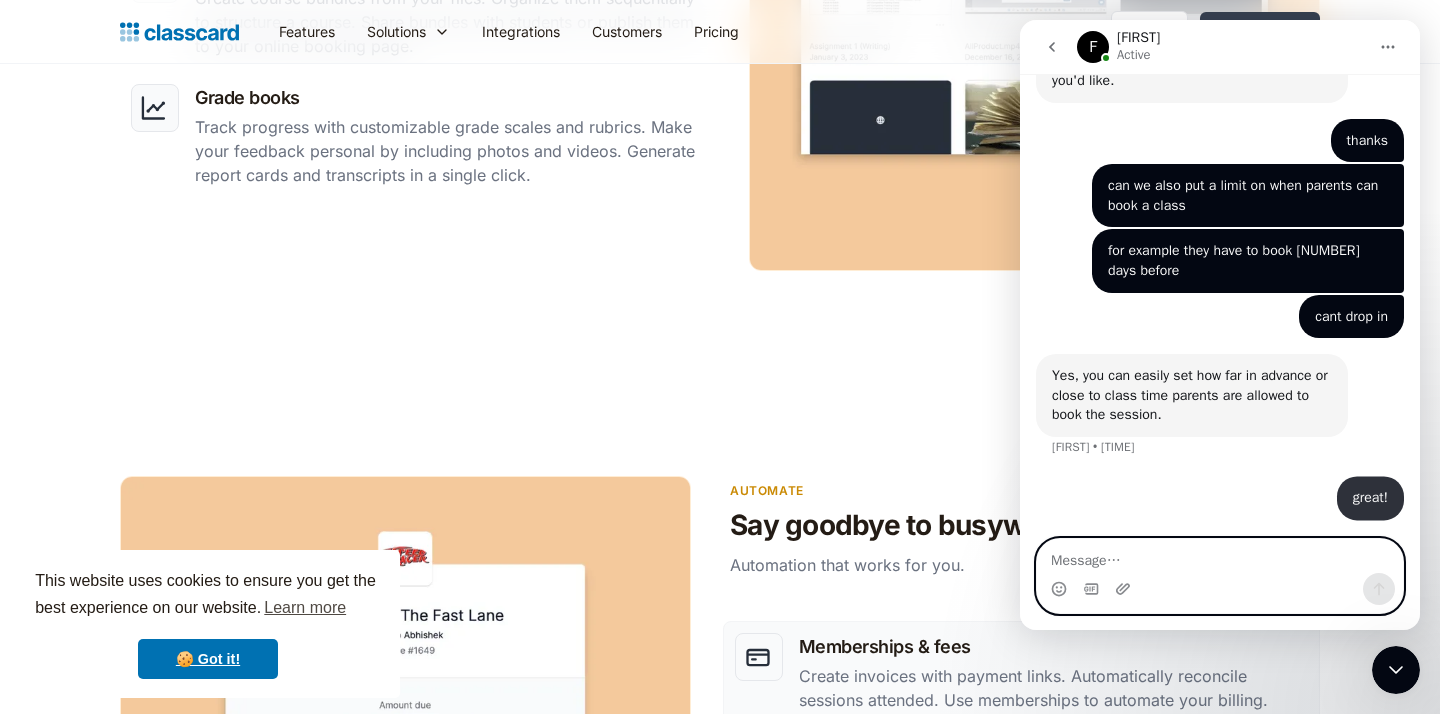 scroll, scrollTop: 1006, scrollLeft: 0, axis: vertical 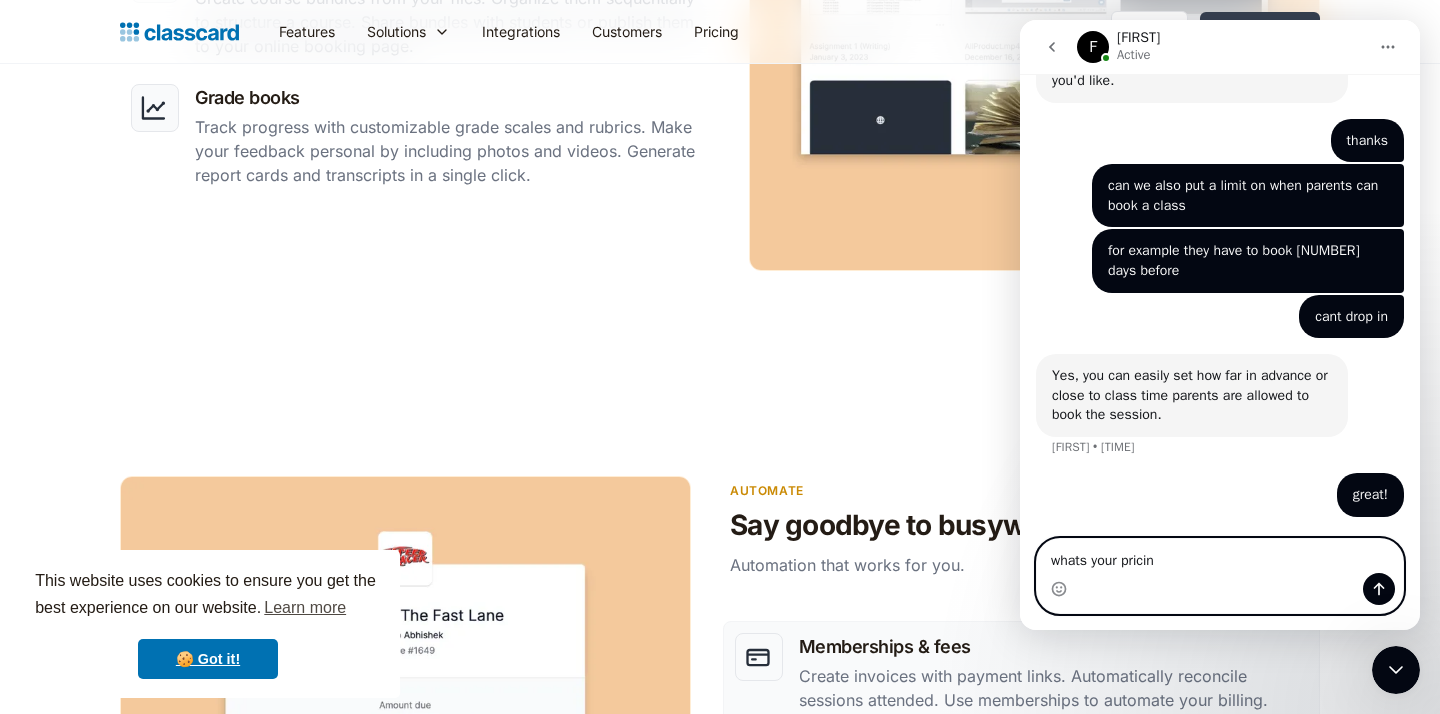 type on "whats your pricing" 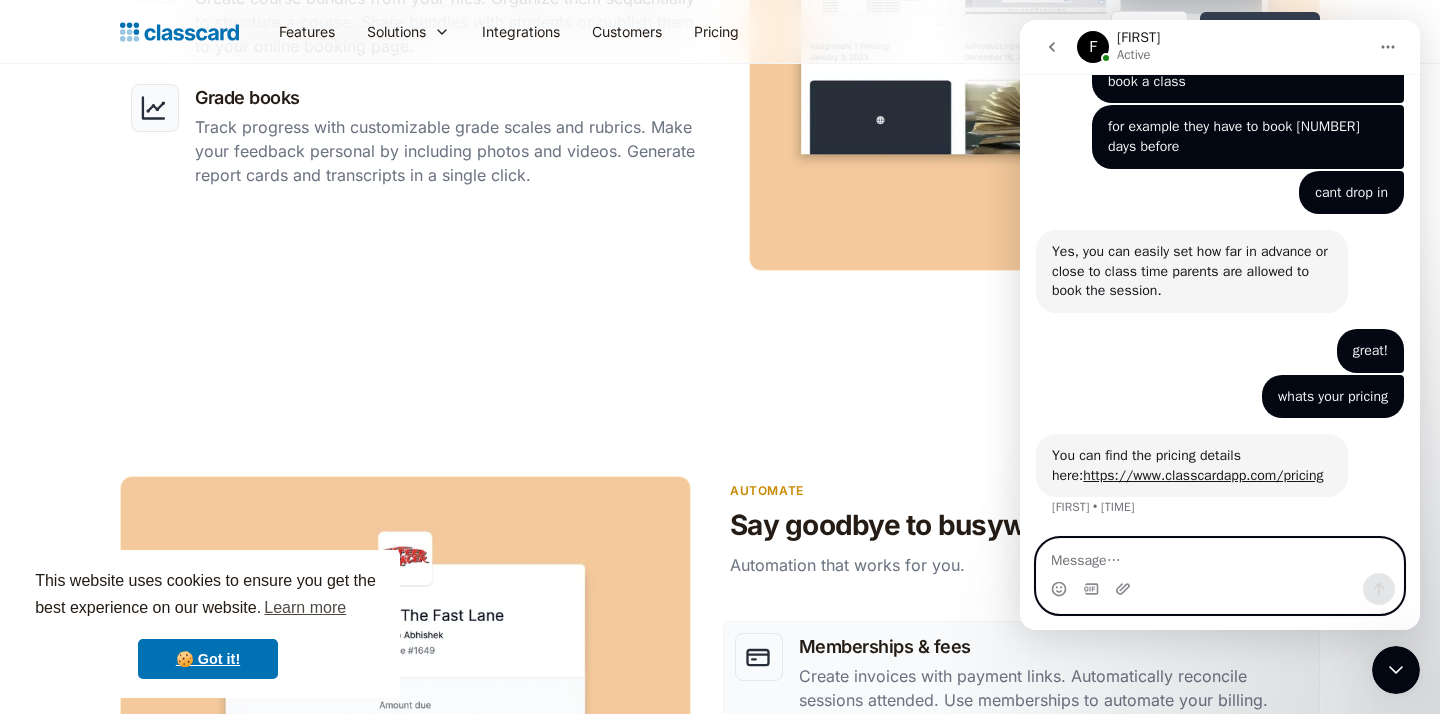scroll, scrollTop: 1130, scrollLeft: 0, axis: vertical 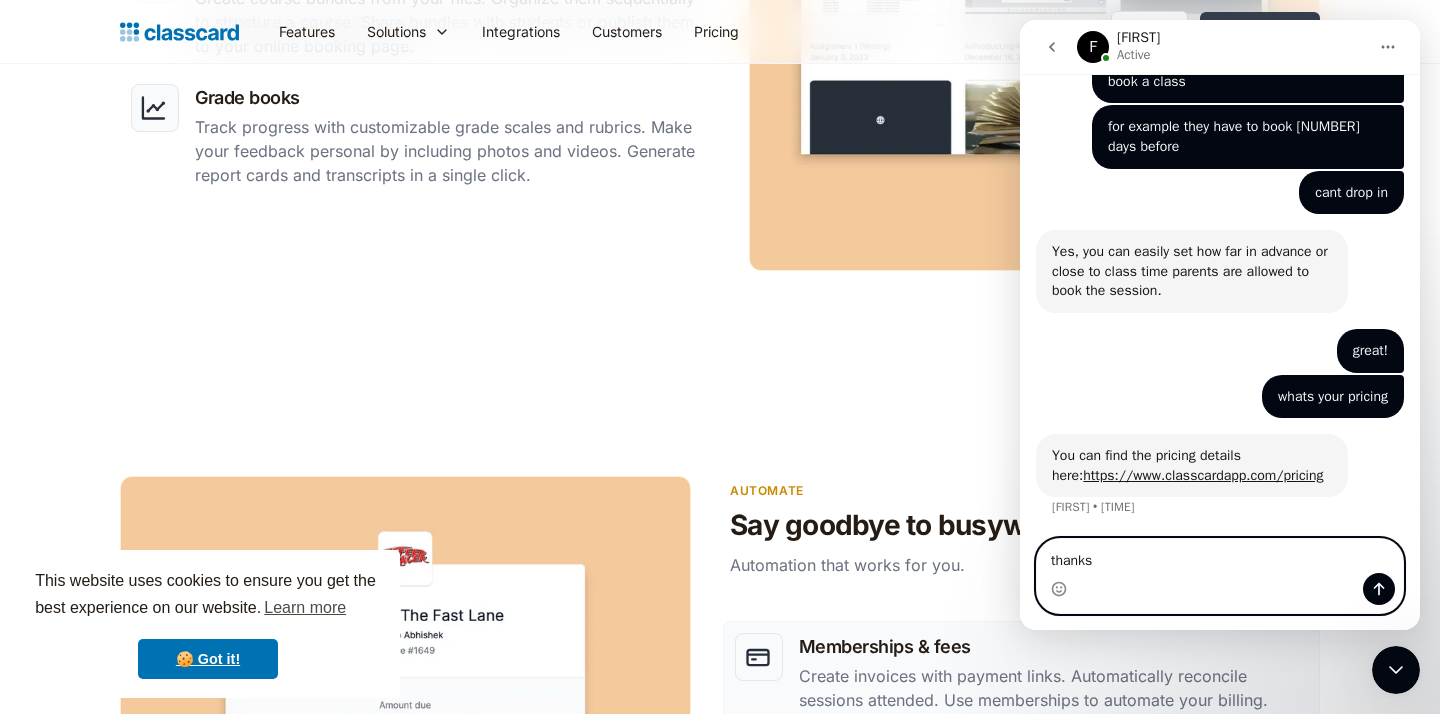 type on "thanks" 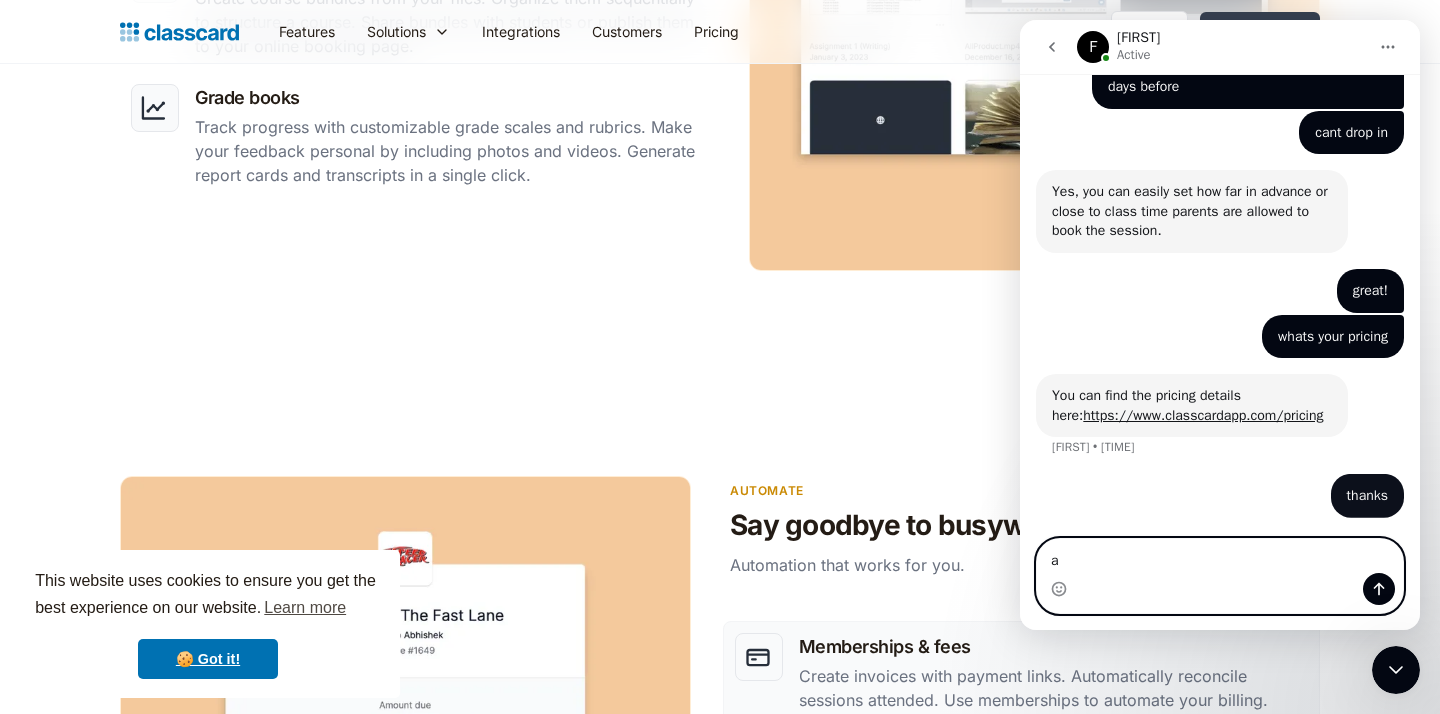 scroll, scrollTop: 1190, scrollLeft: 0, axis: vertical 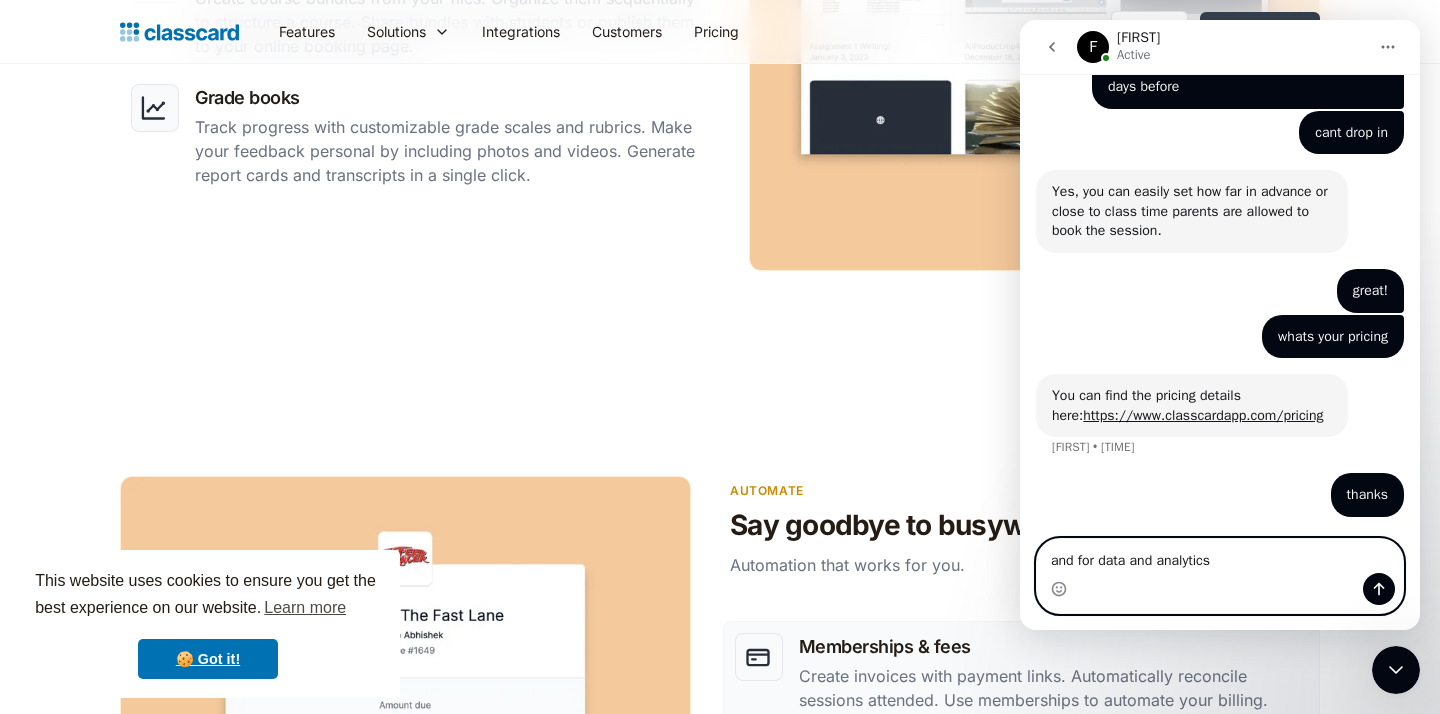 type on "and for data and analytics" 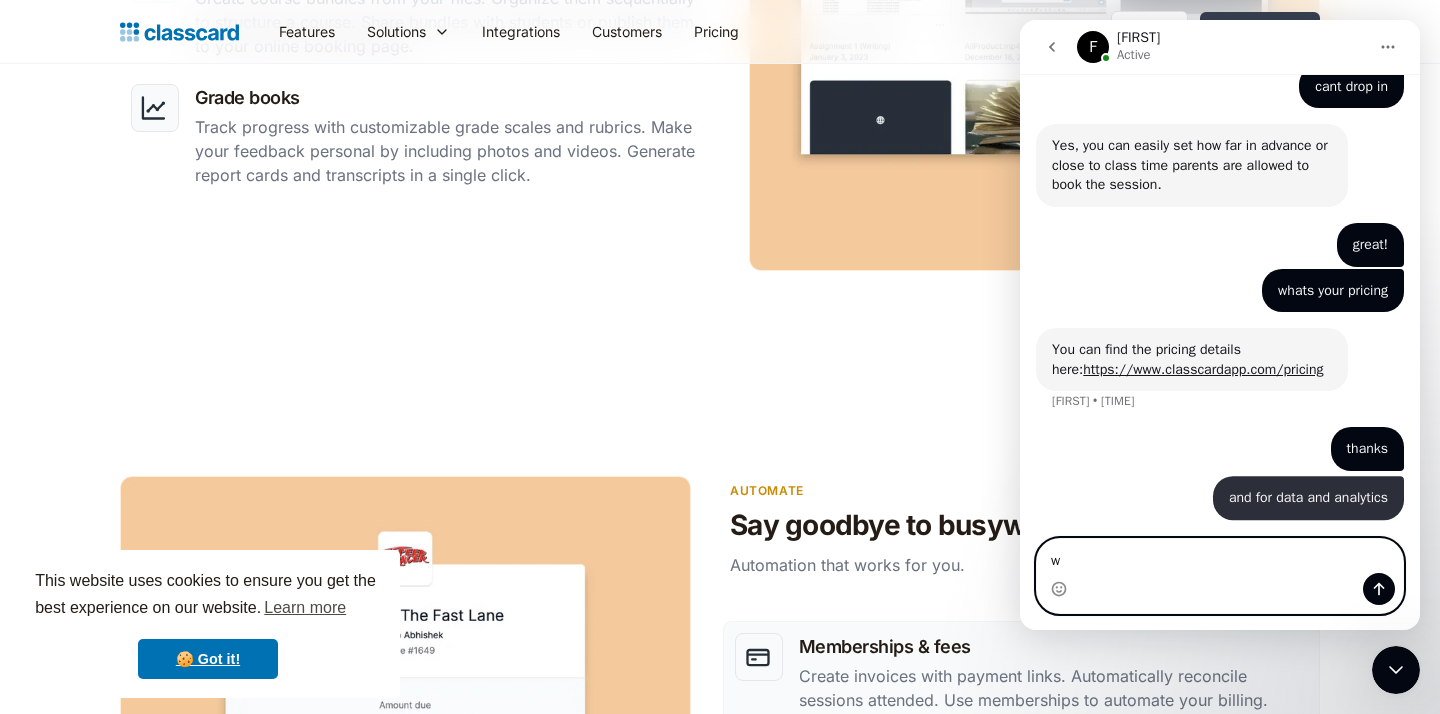 scroll, scrollTop: 1235, scrollLeft: 0, axis: vertical 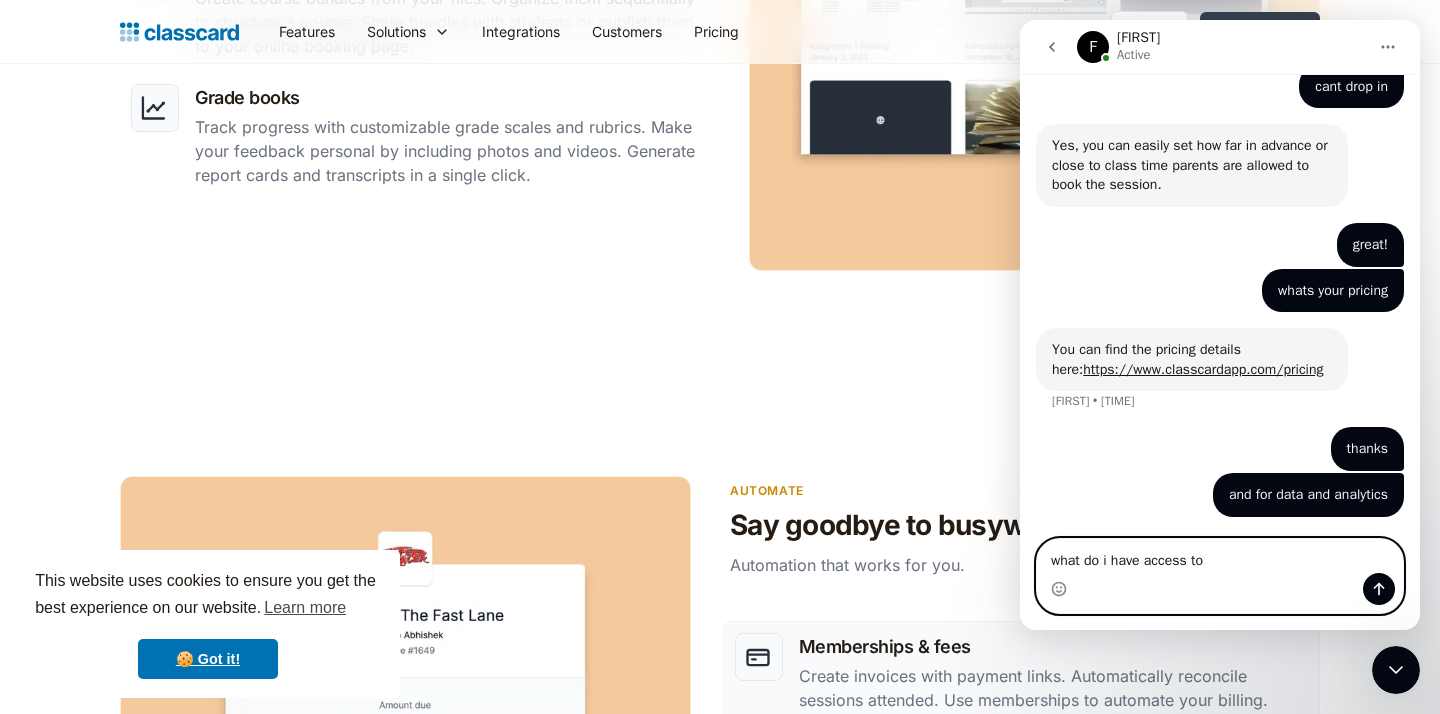type on "what do i have access to?" 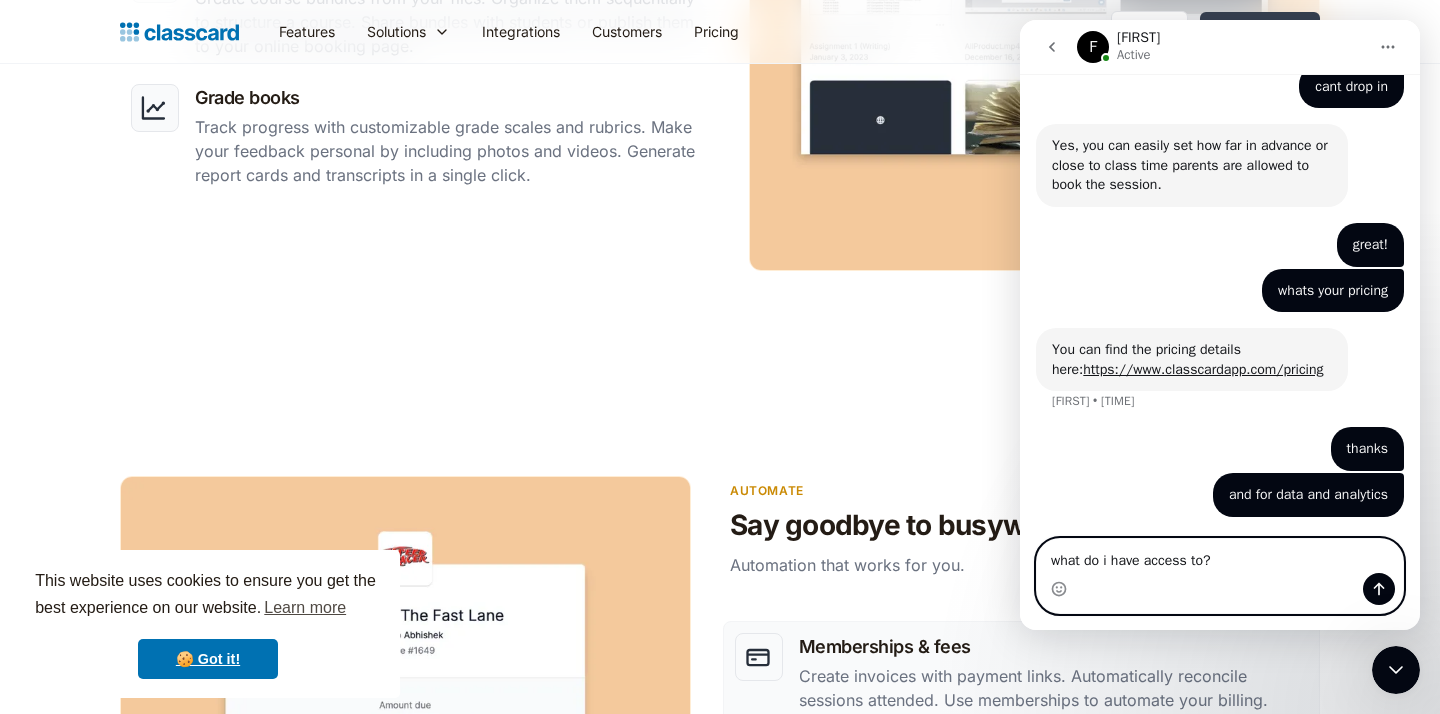 type 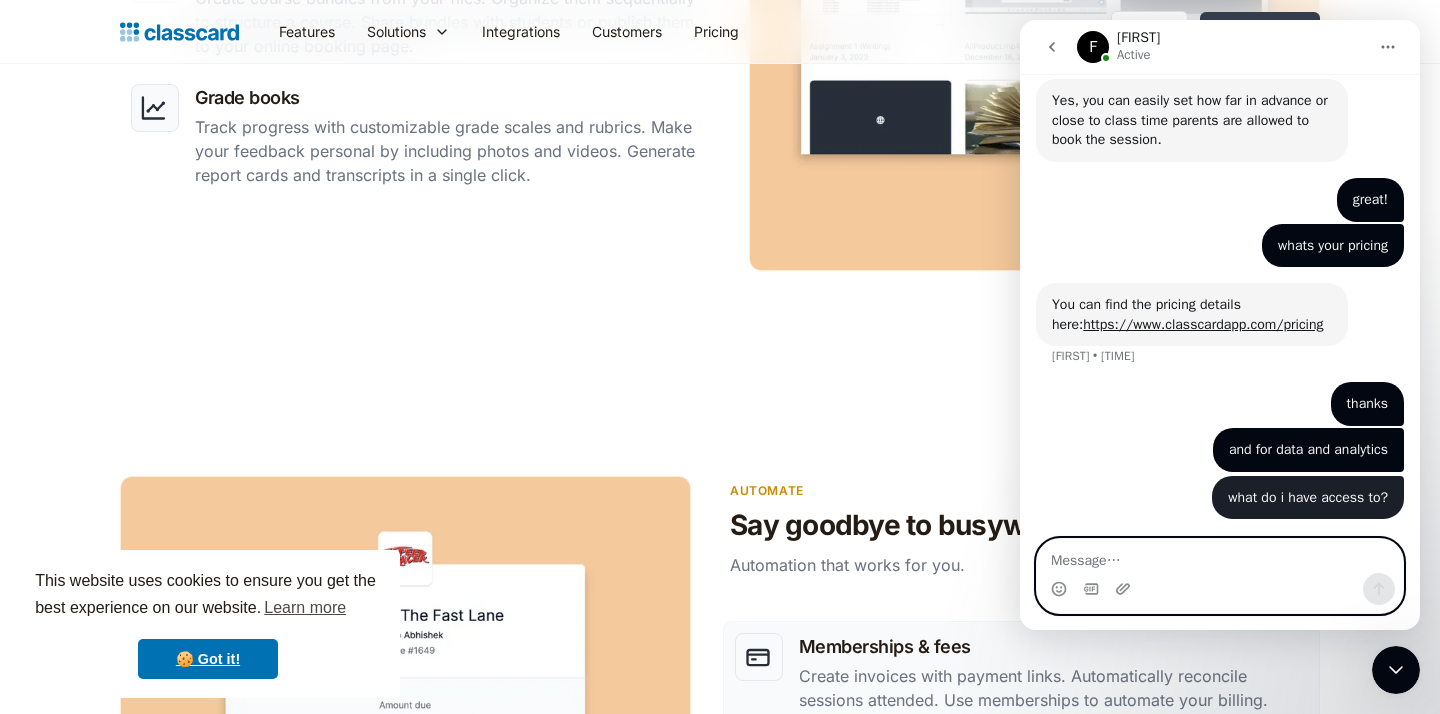 scroll, scrollTop: 1281, scrollLeft: 0, axis: vertical 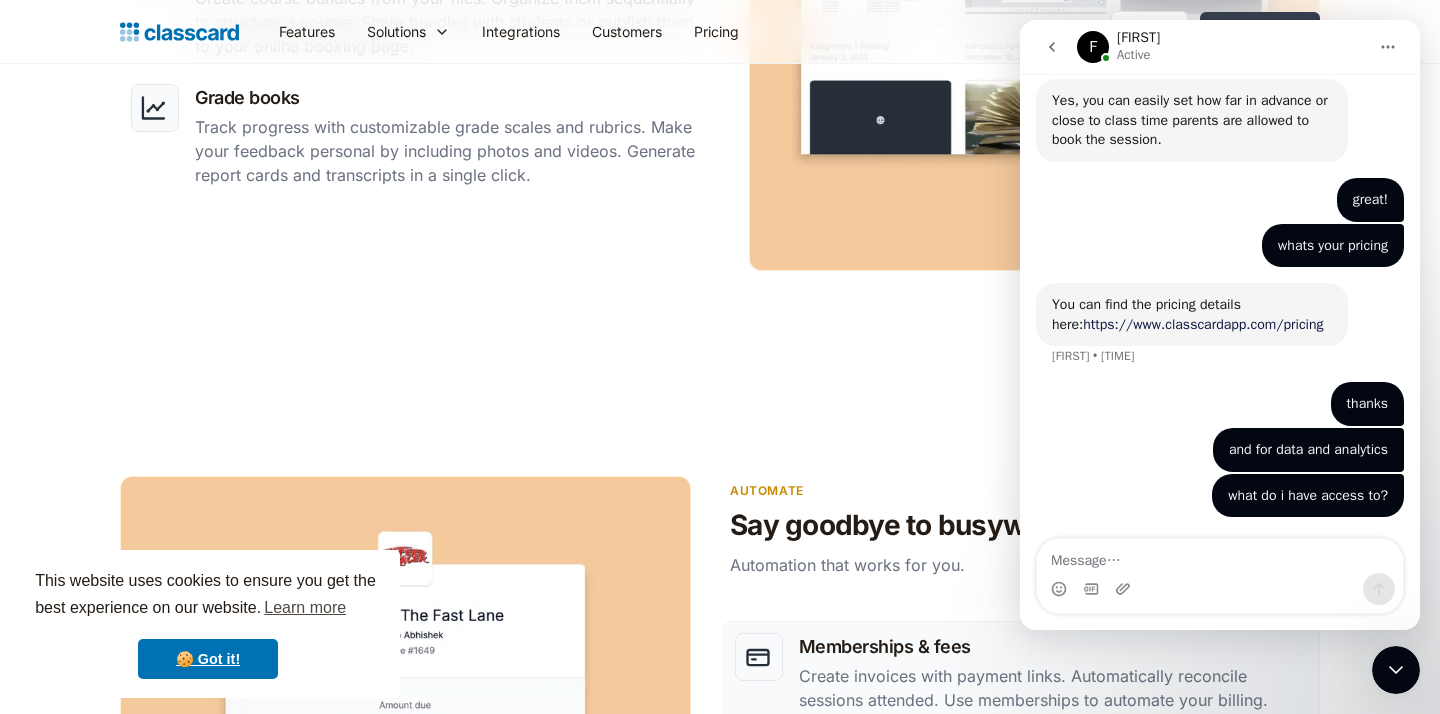 click on "https://www.classcardapp.com/pricing" at bounding box center [1203, 324] 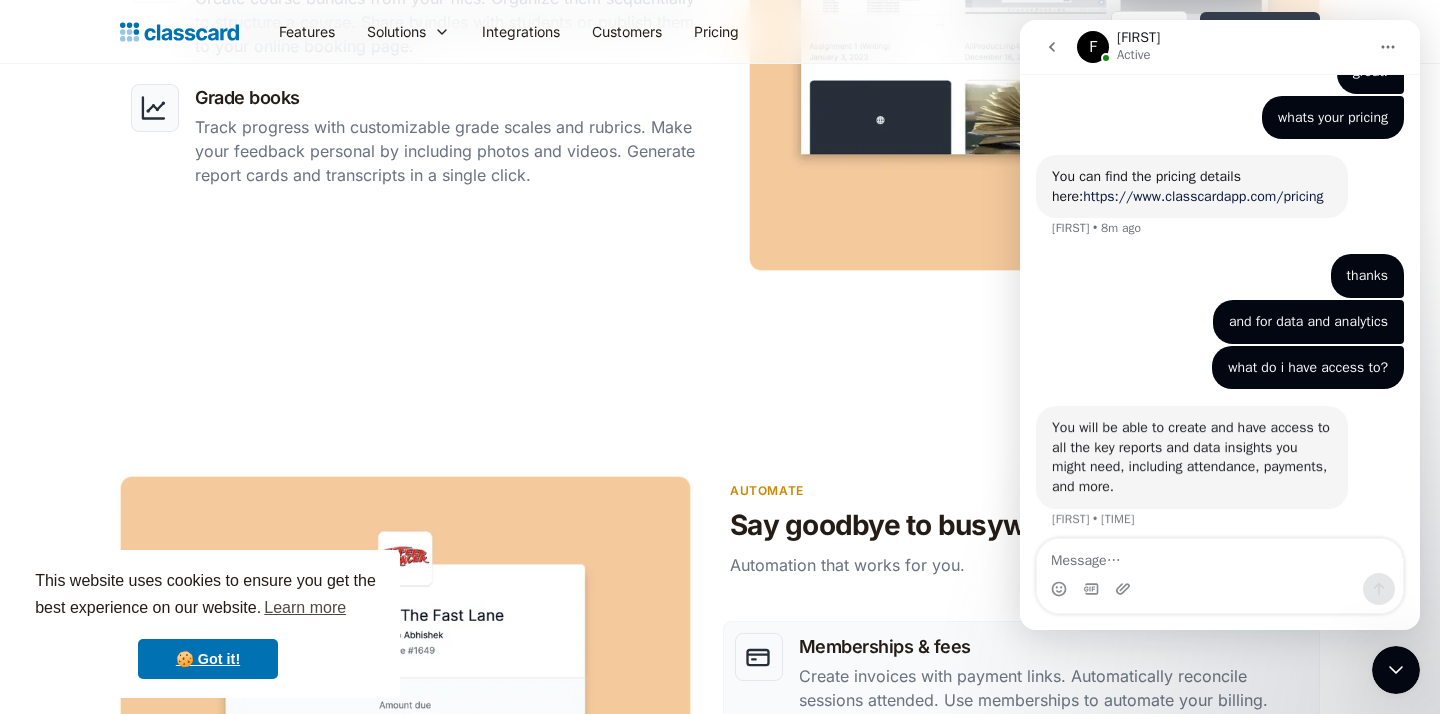 scroll, scrollTop: 1479, scrollLeft: 0, axis: vertical 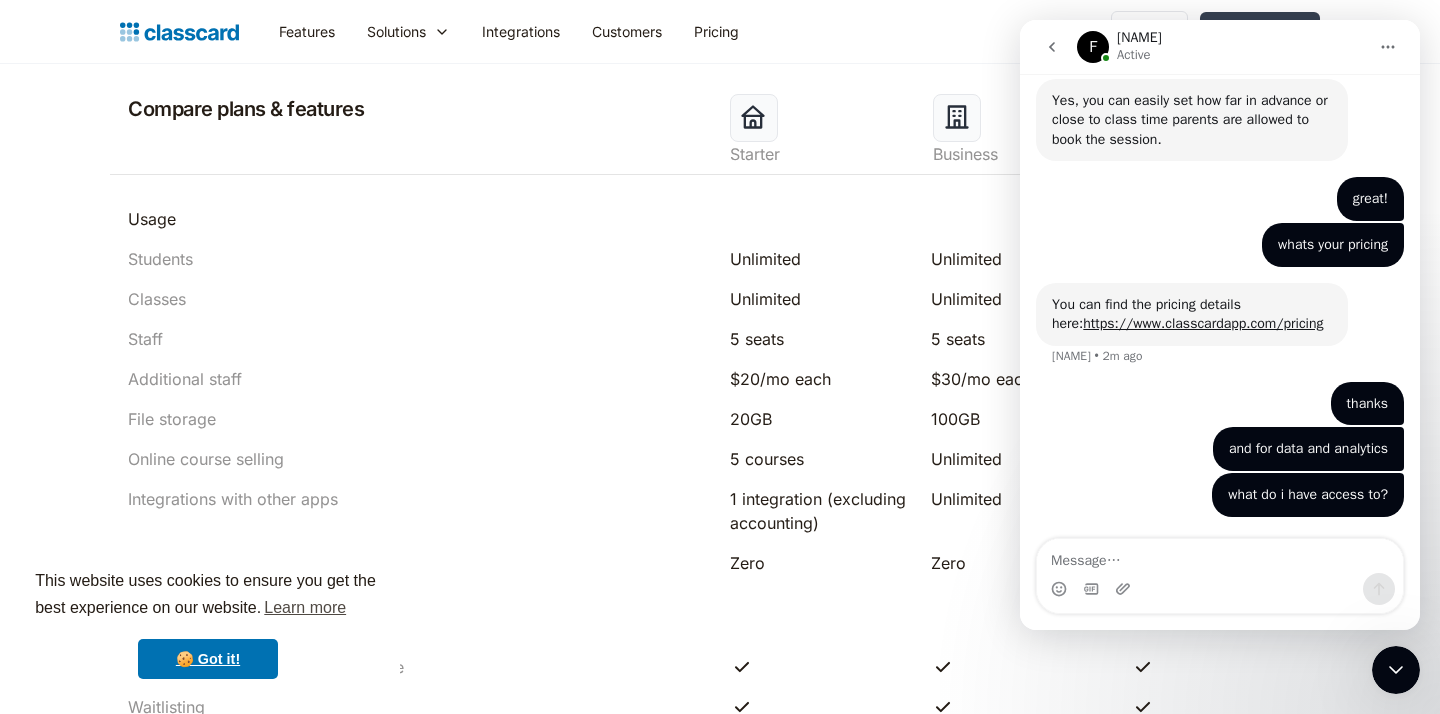 click on "F [LAST] Active" at bounding box center [1222, 47] 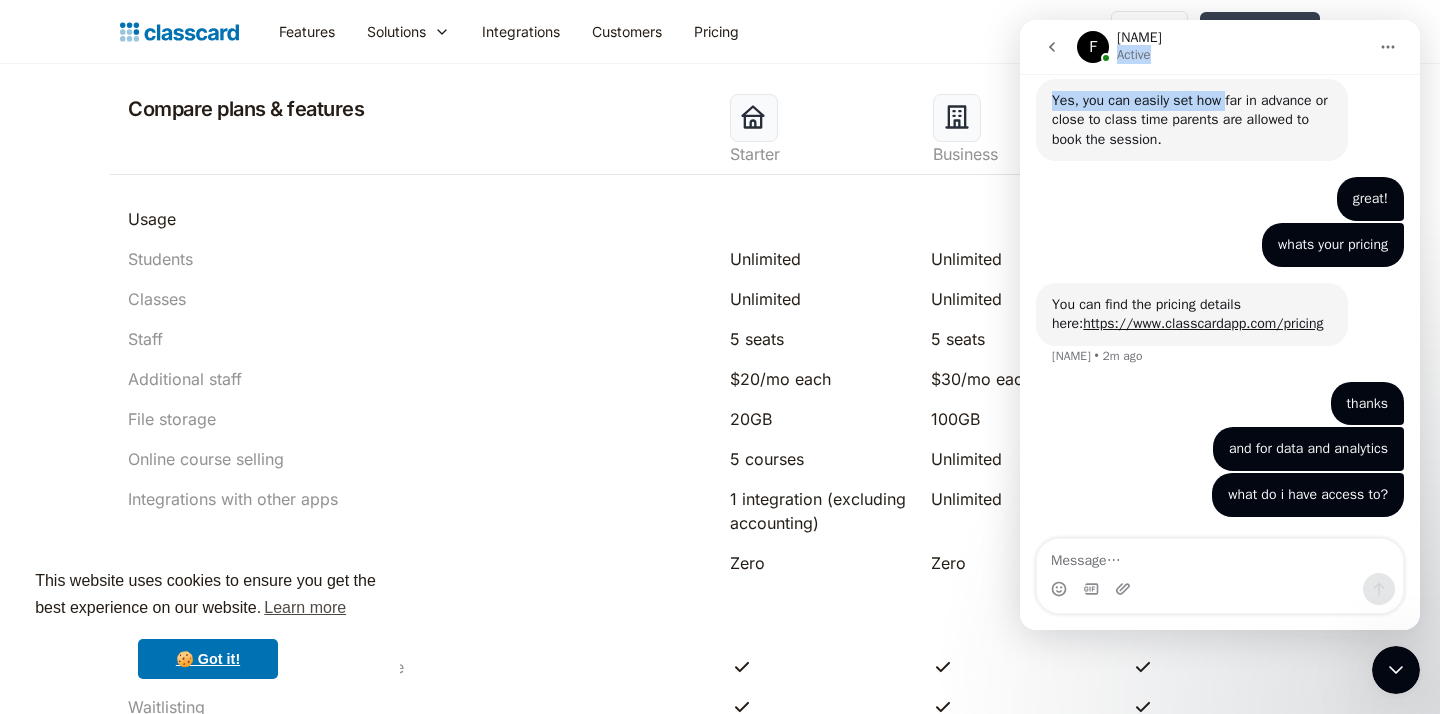 drag, startPoint x: 1230, startPoint y: 56, endPoint x: 1231, endPoint y: 93, distance: 37.01351 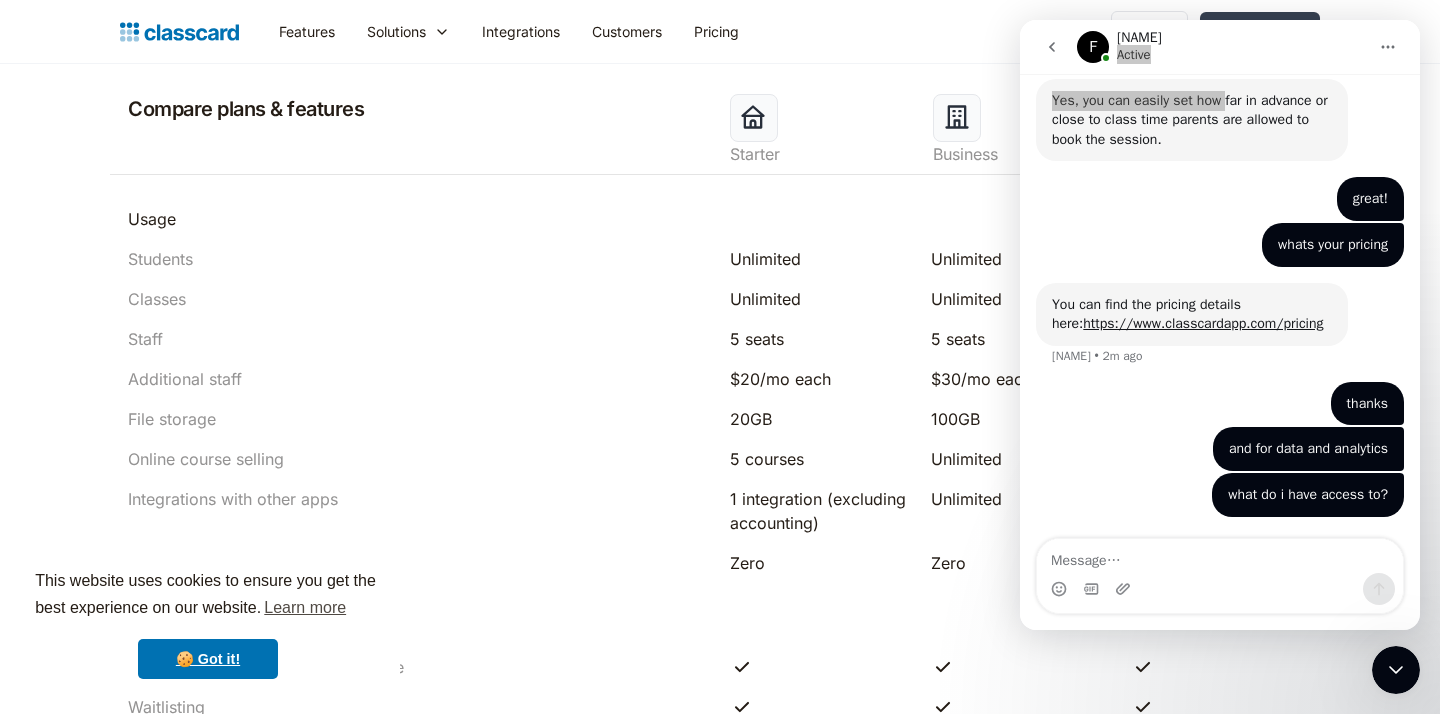click 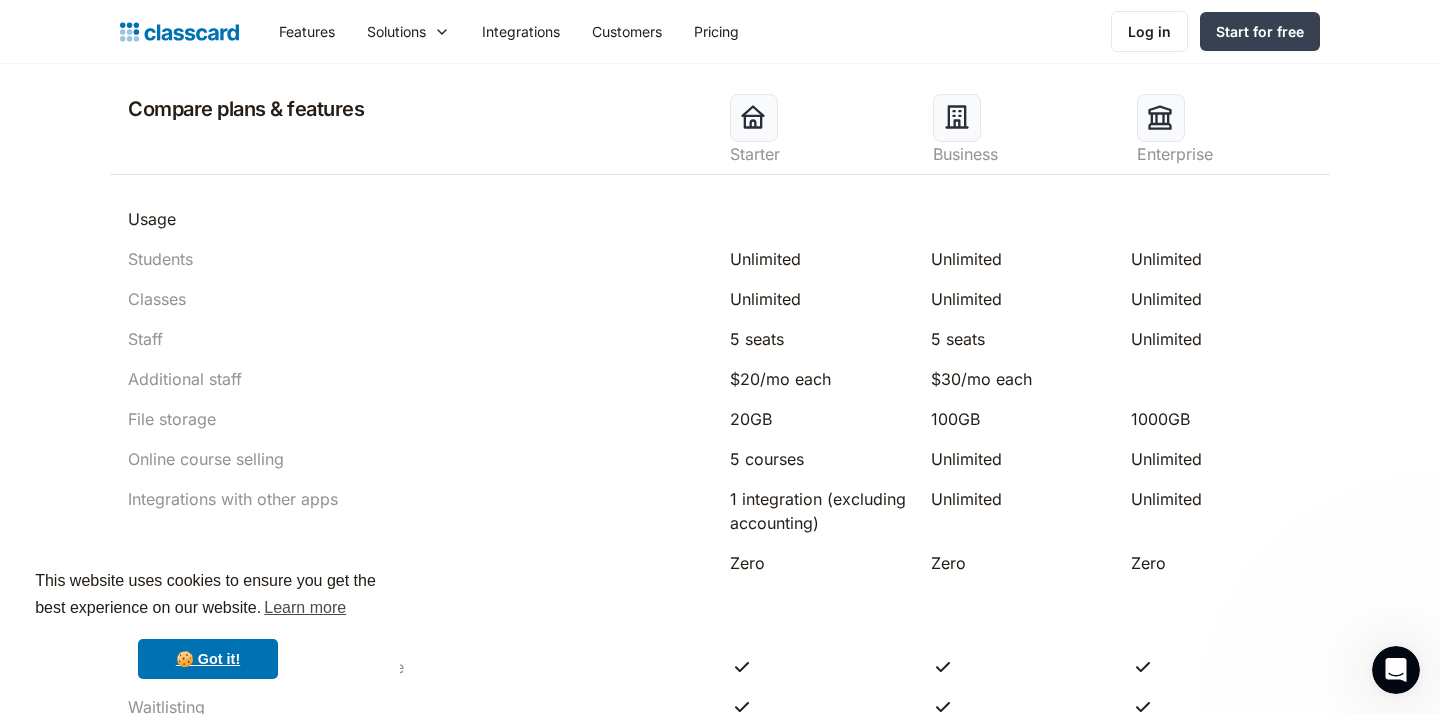 scroll, scrollTop: 0, scrollLeft: 0, axis: both 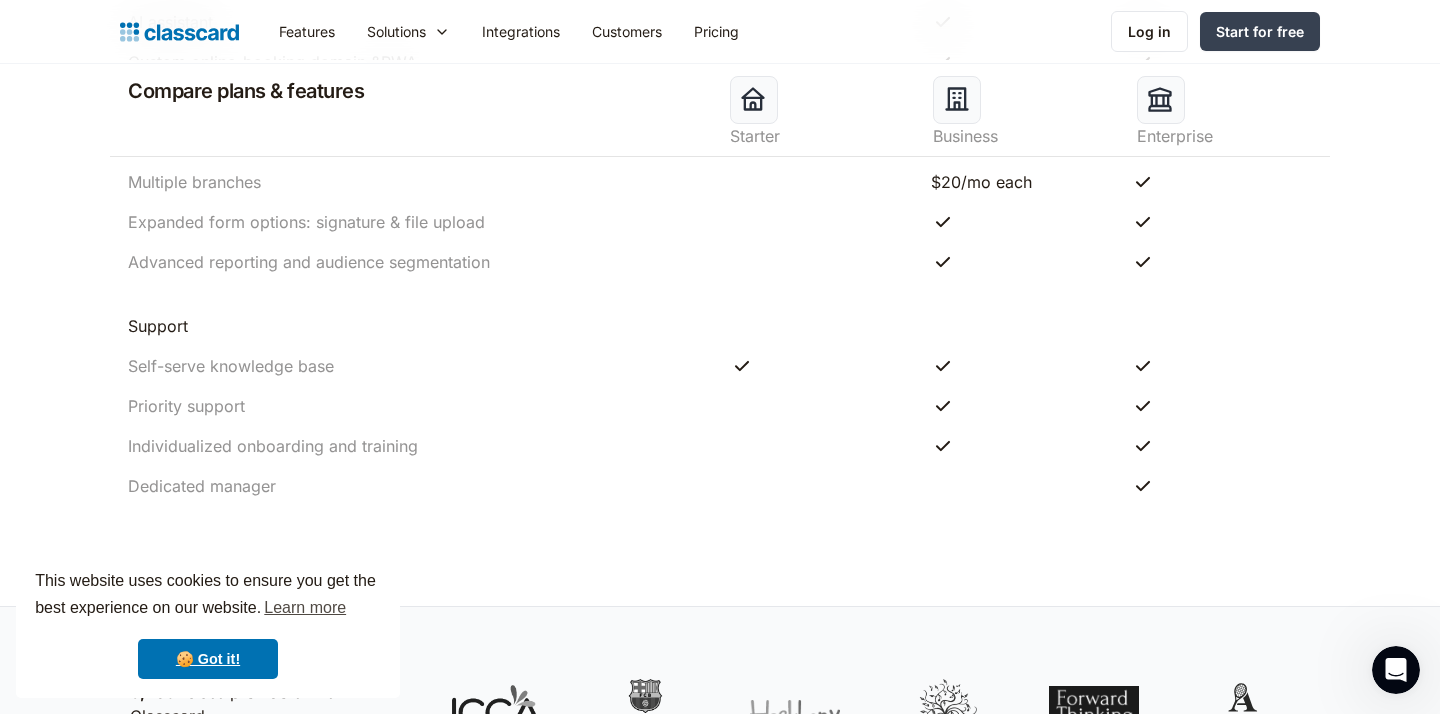 click 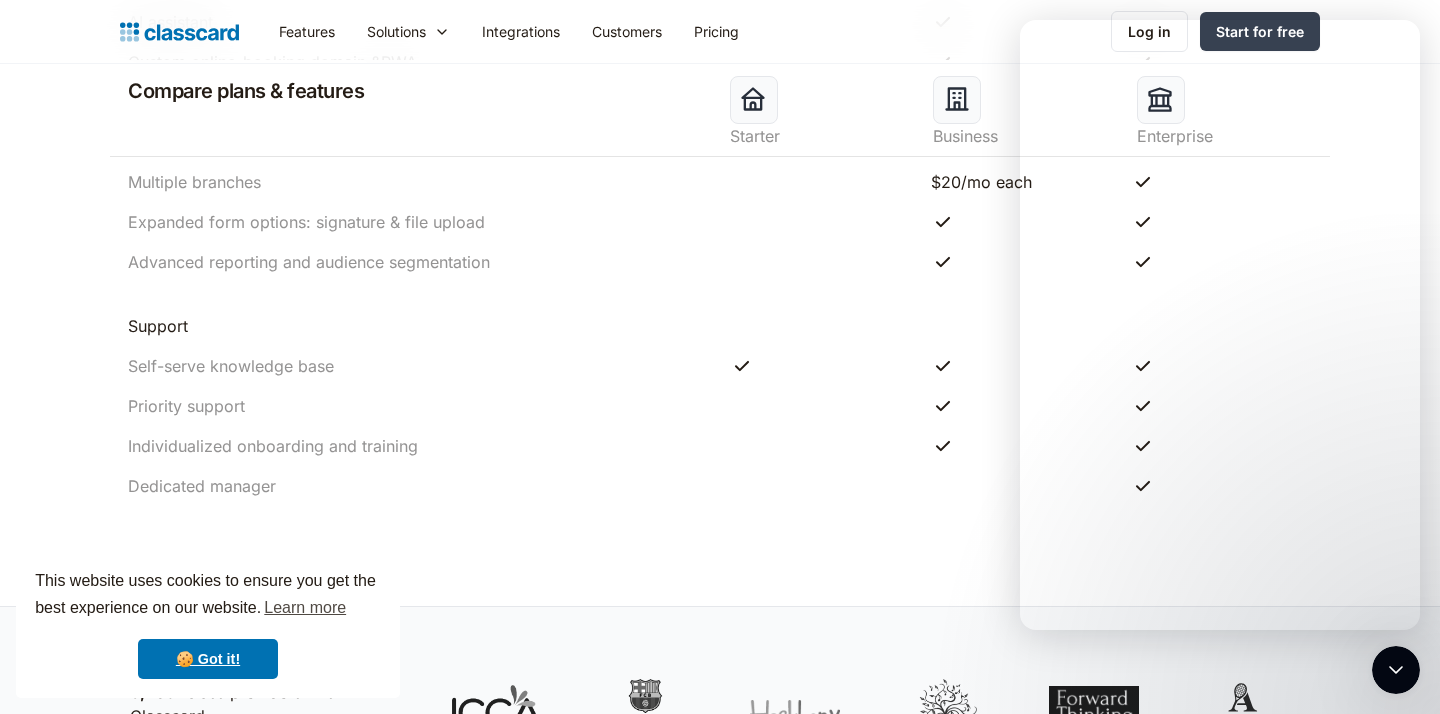 scroll, scrollTop: 84, scrollLeft: 0, axis: vertical 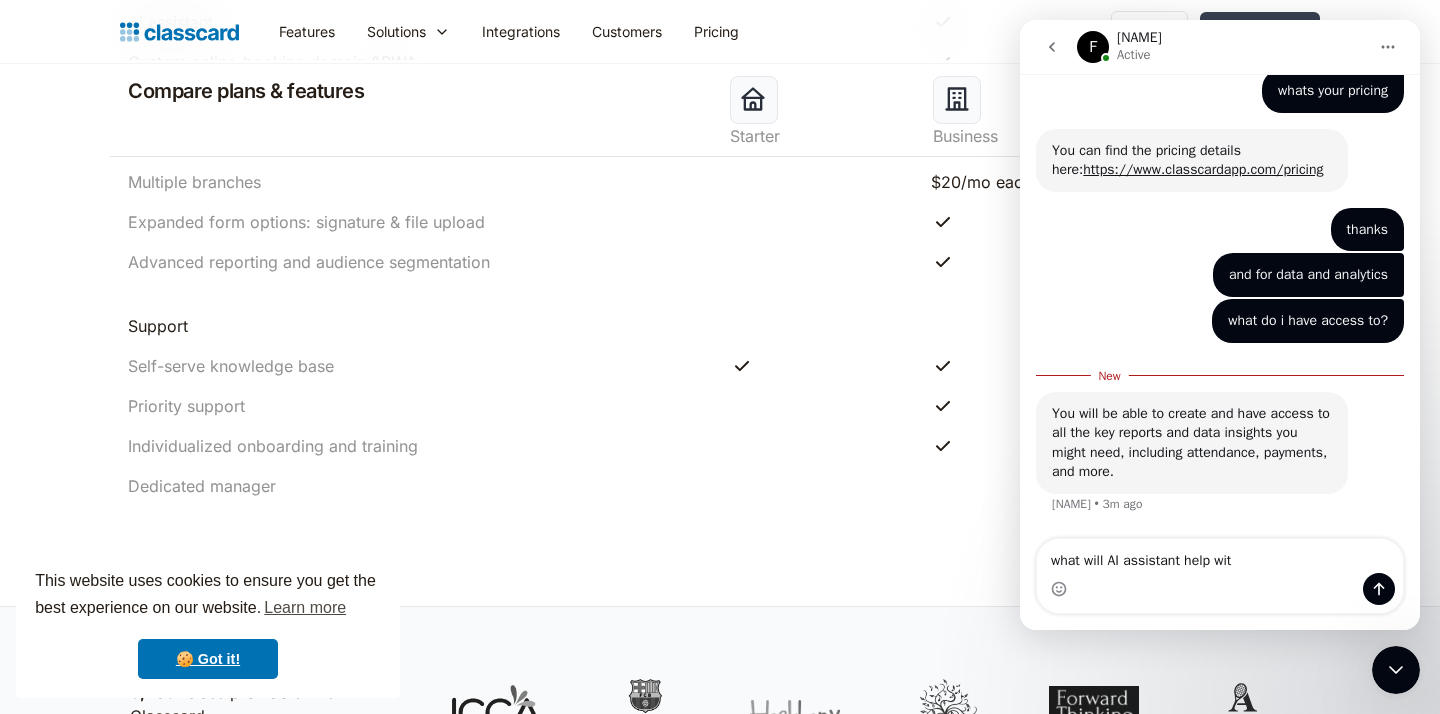 type on "what will AI assistant help with" 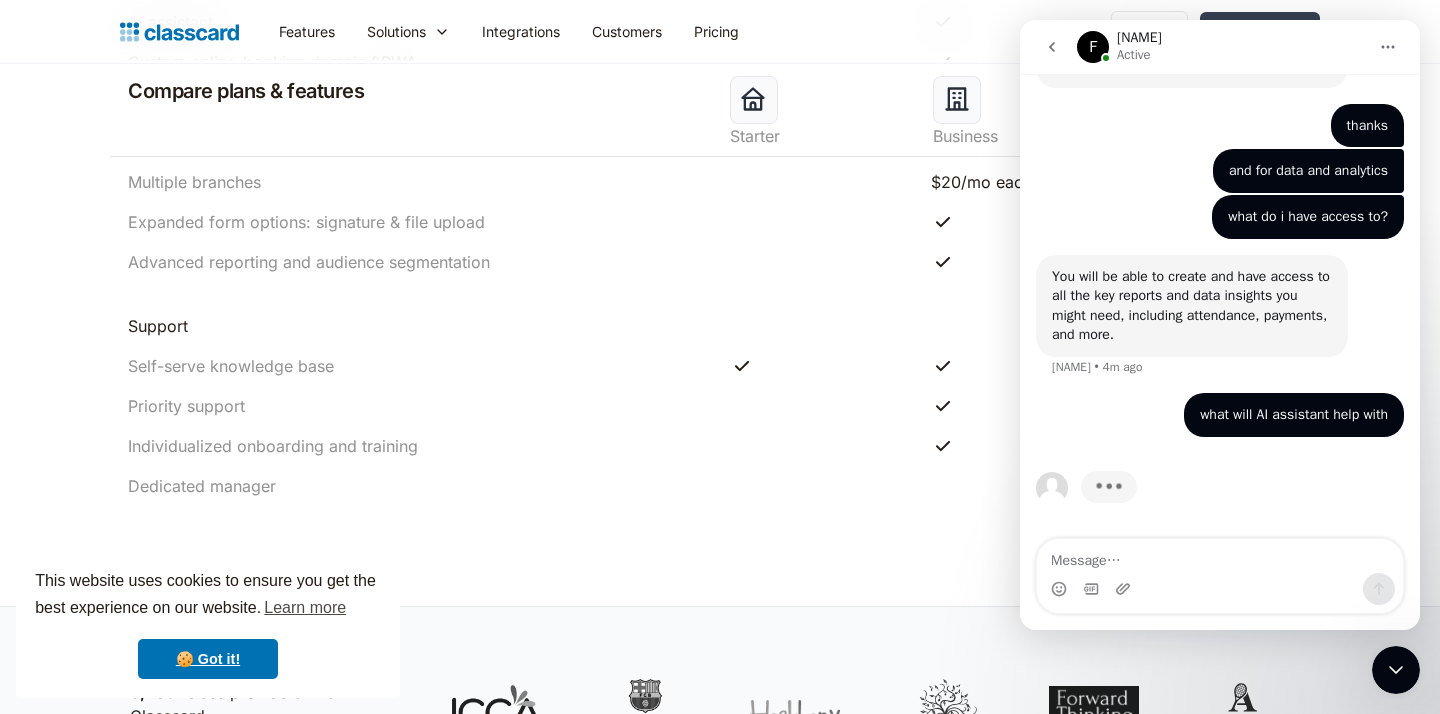 scroll, scrollTop: 1459, scrollLeft: 0, axis: vertical 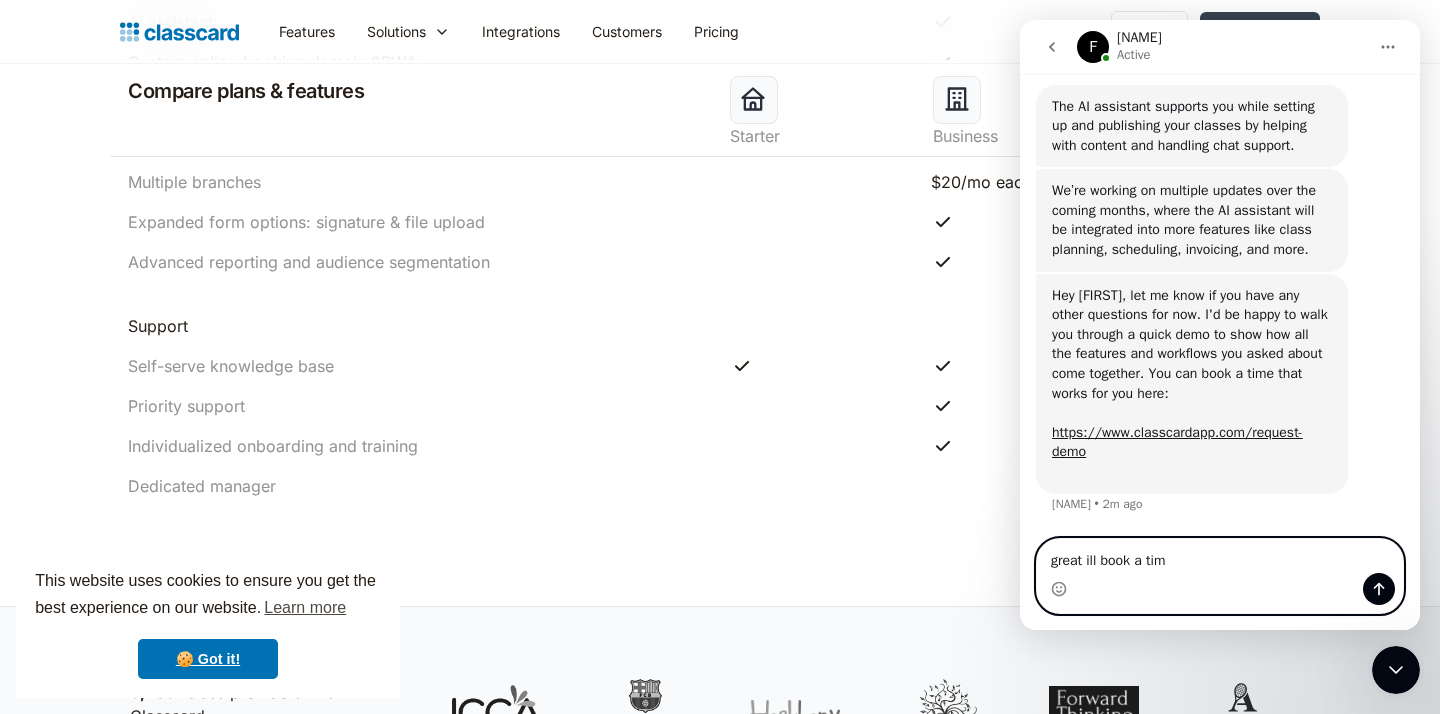 type on "great ill book a time" 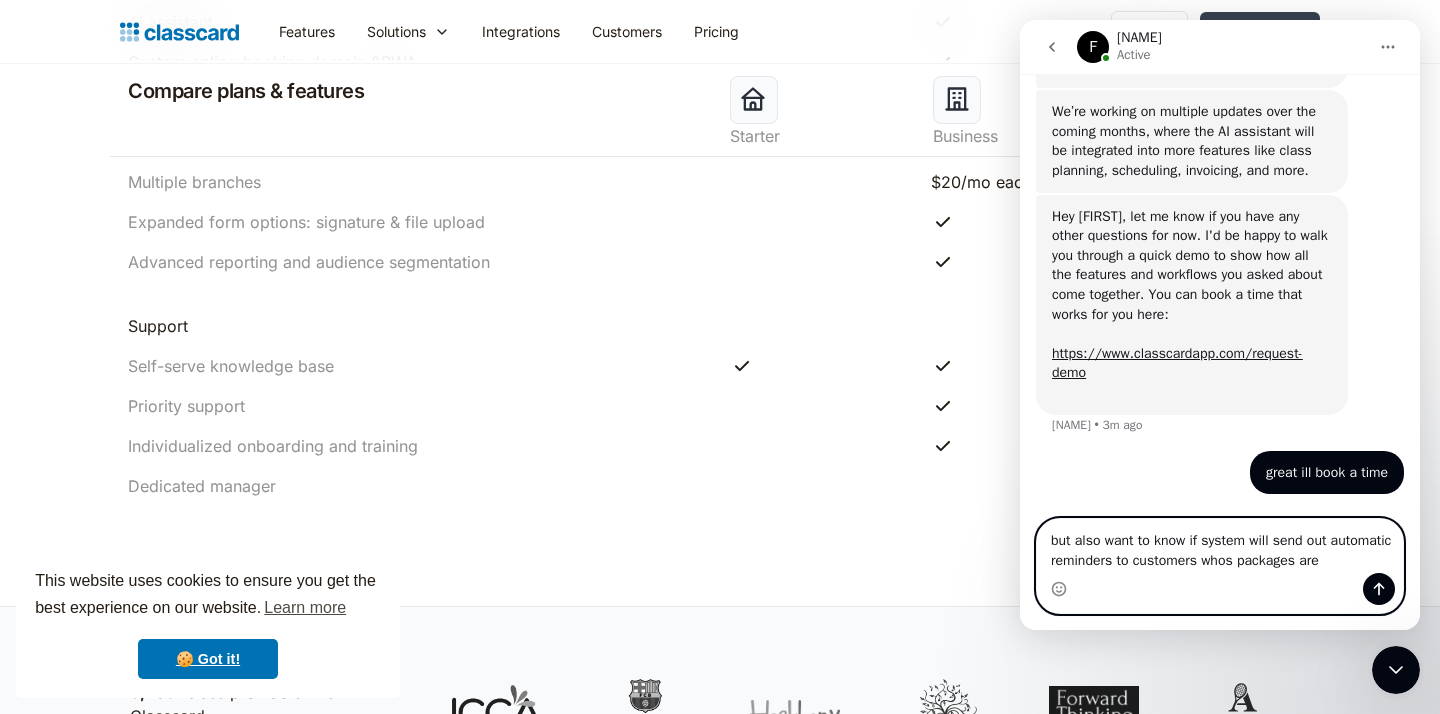 scroll, scrollTop: 1984, scrollLeft: 0, axis: vertical 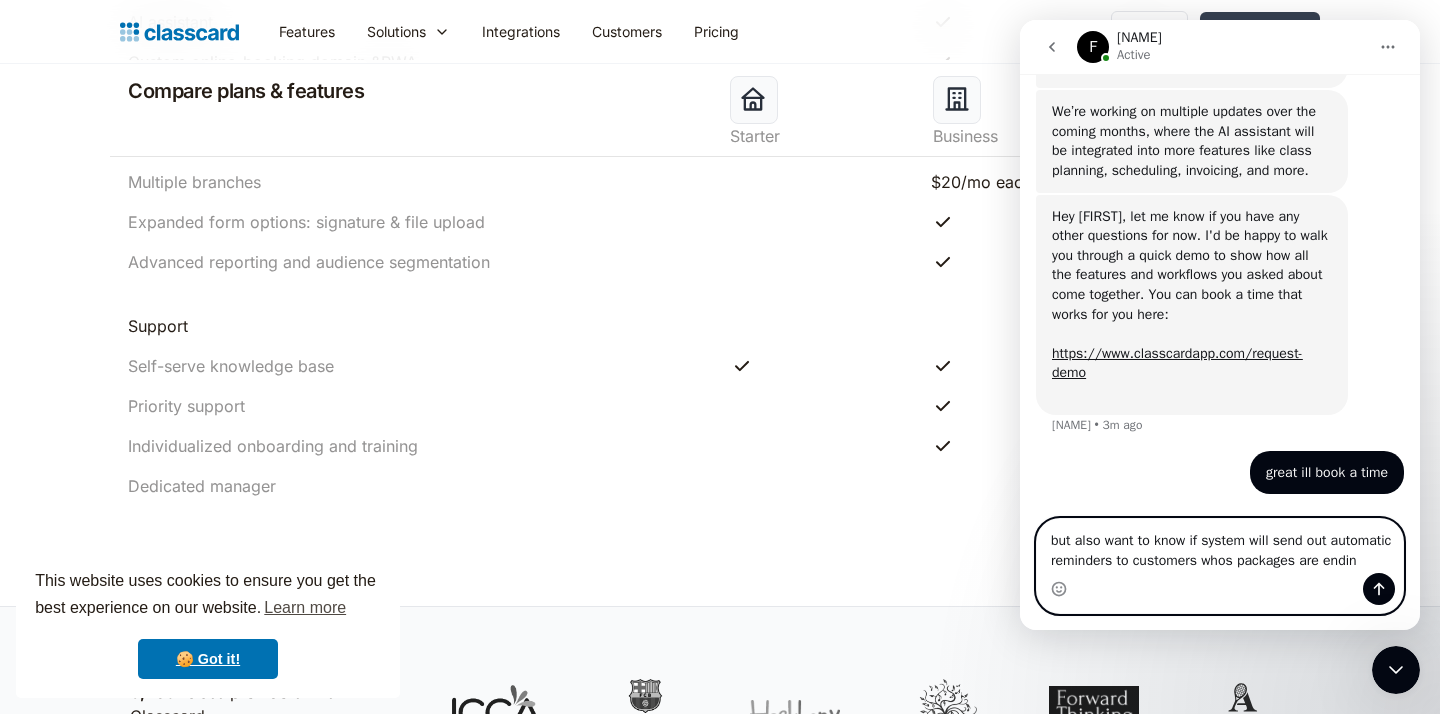 type on "but also want to know if system will send out automatic reminders to customers whos packages are ending" 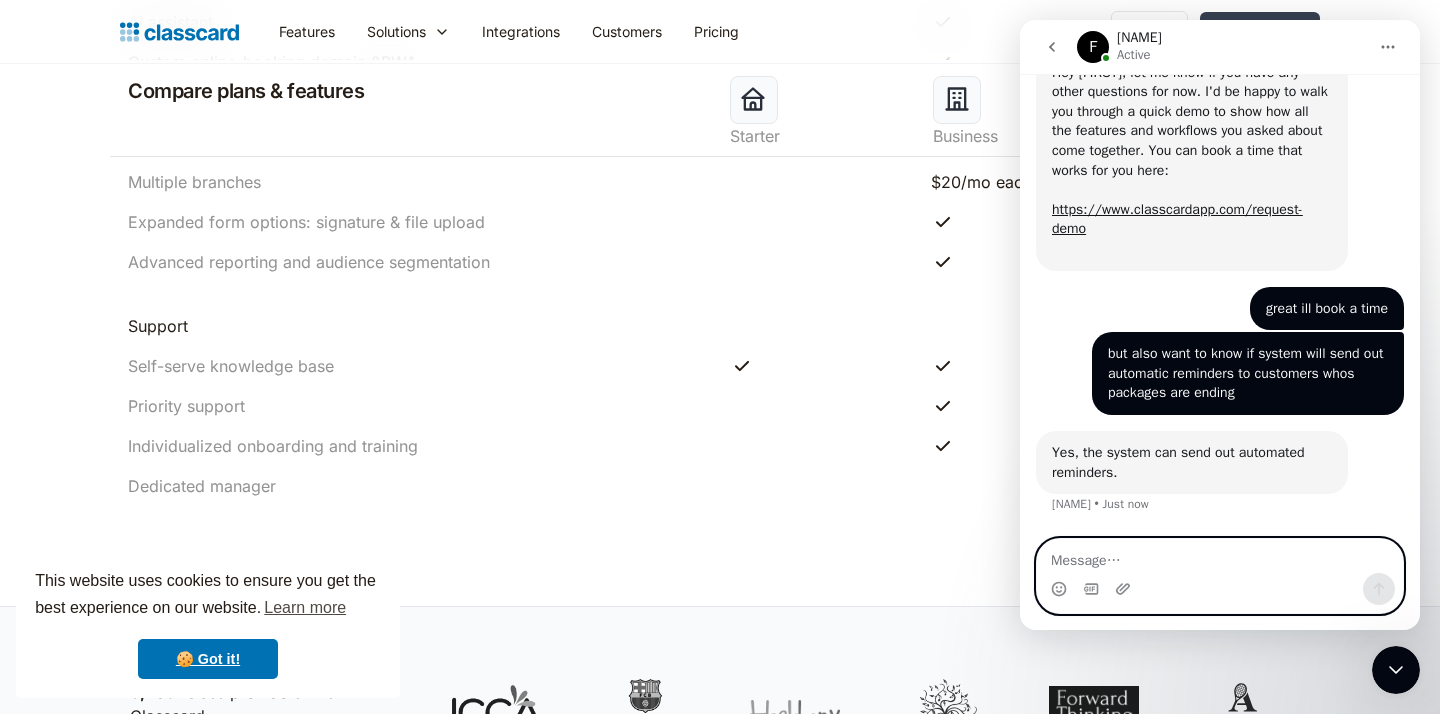scroll, scrollTop: 2108, scrollLeft: 0, axis: vertical 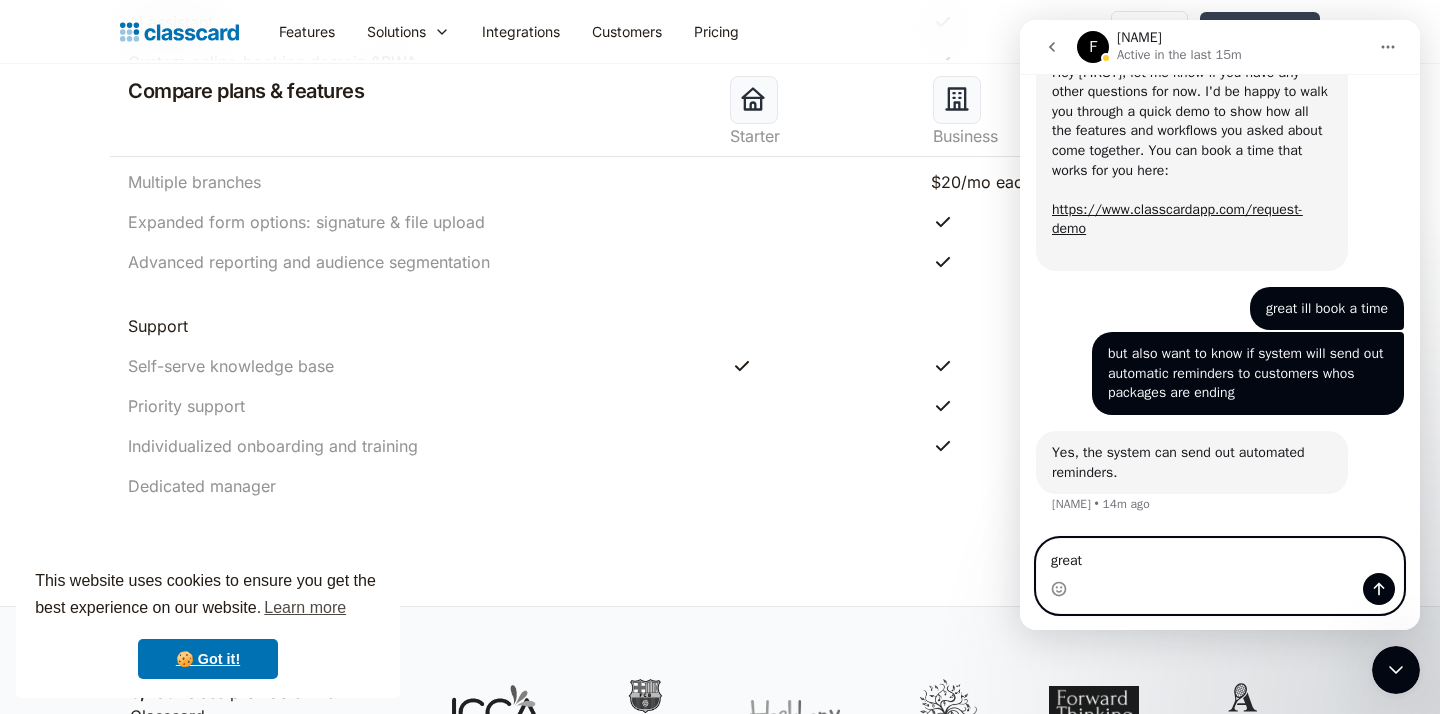 type on "great!" 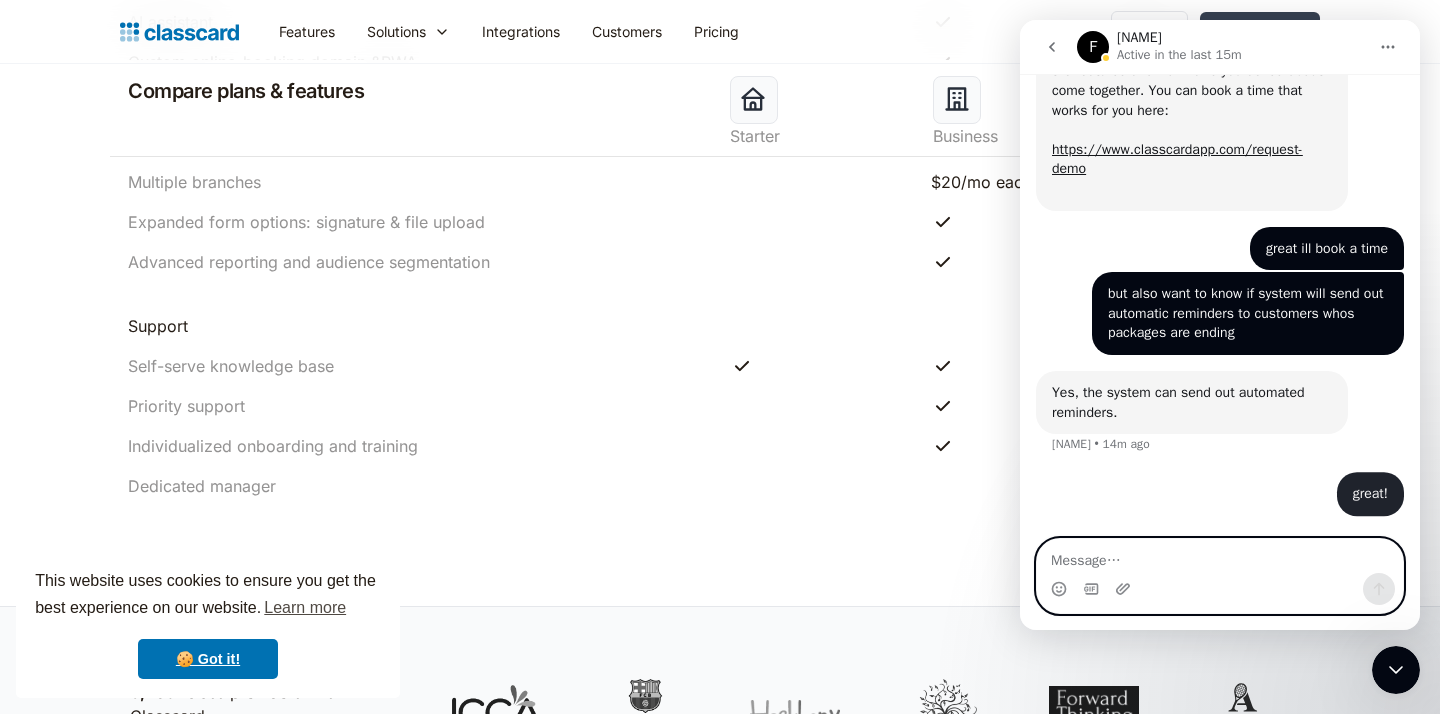 scroll, scrollTop: 2167, scrollLeft: 0, axis: vertical 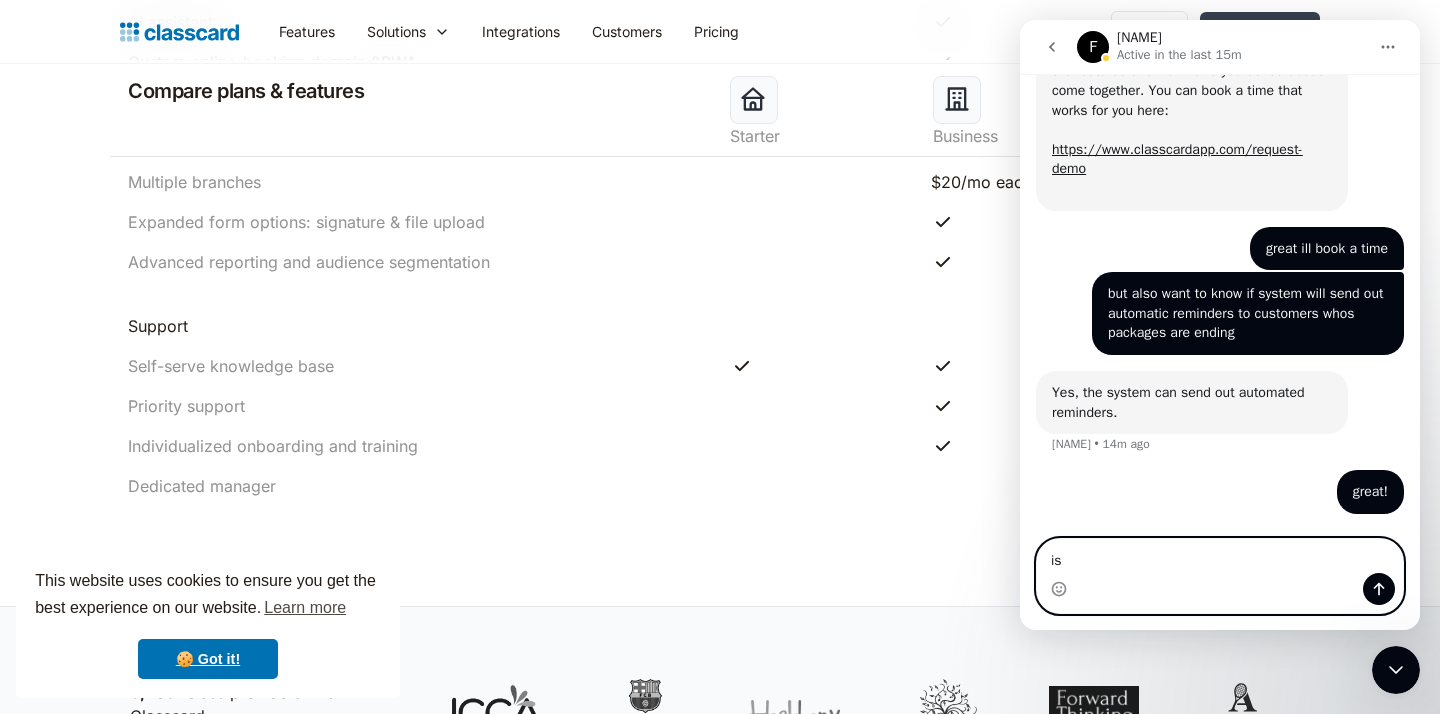 type on "i" 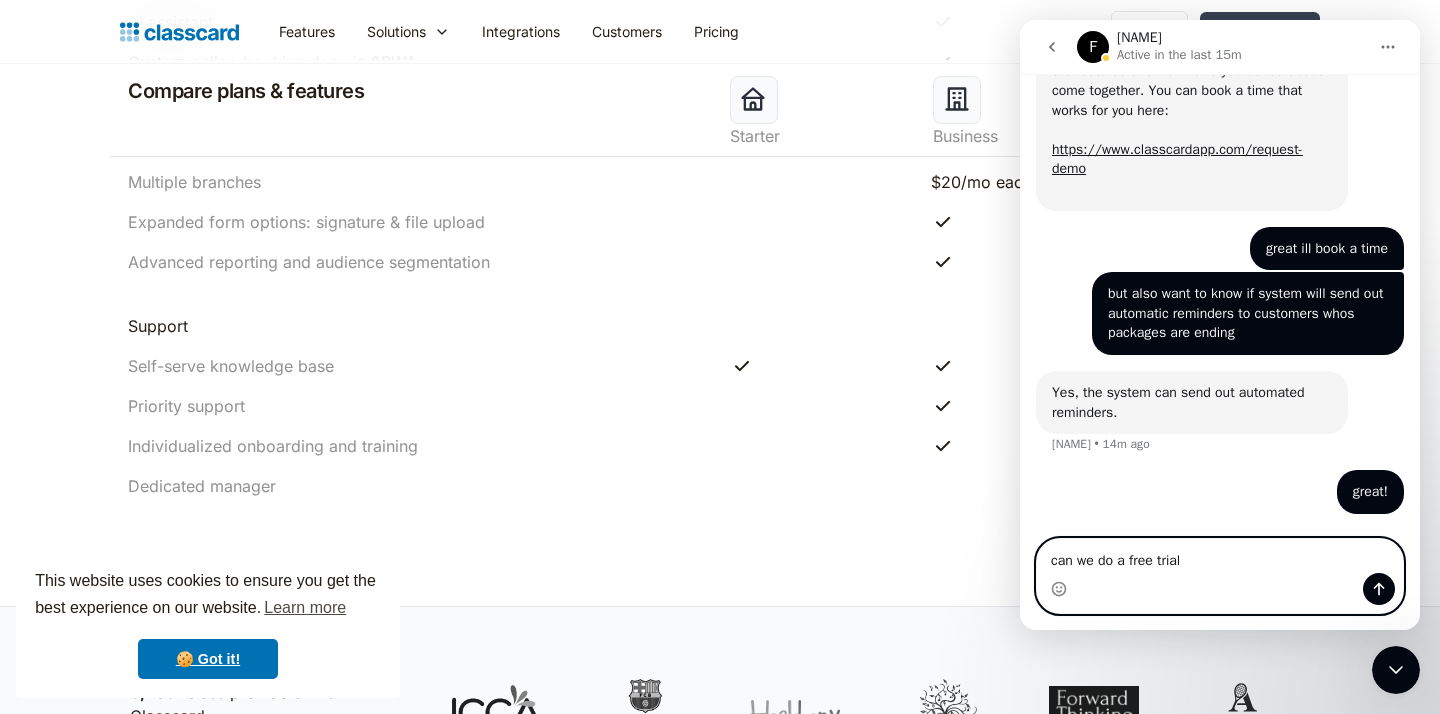 type on "can we do a free trial?" 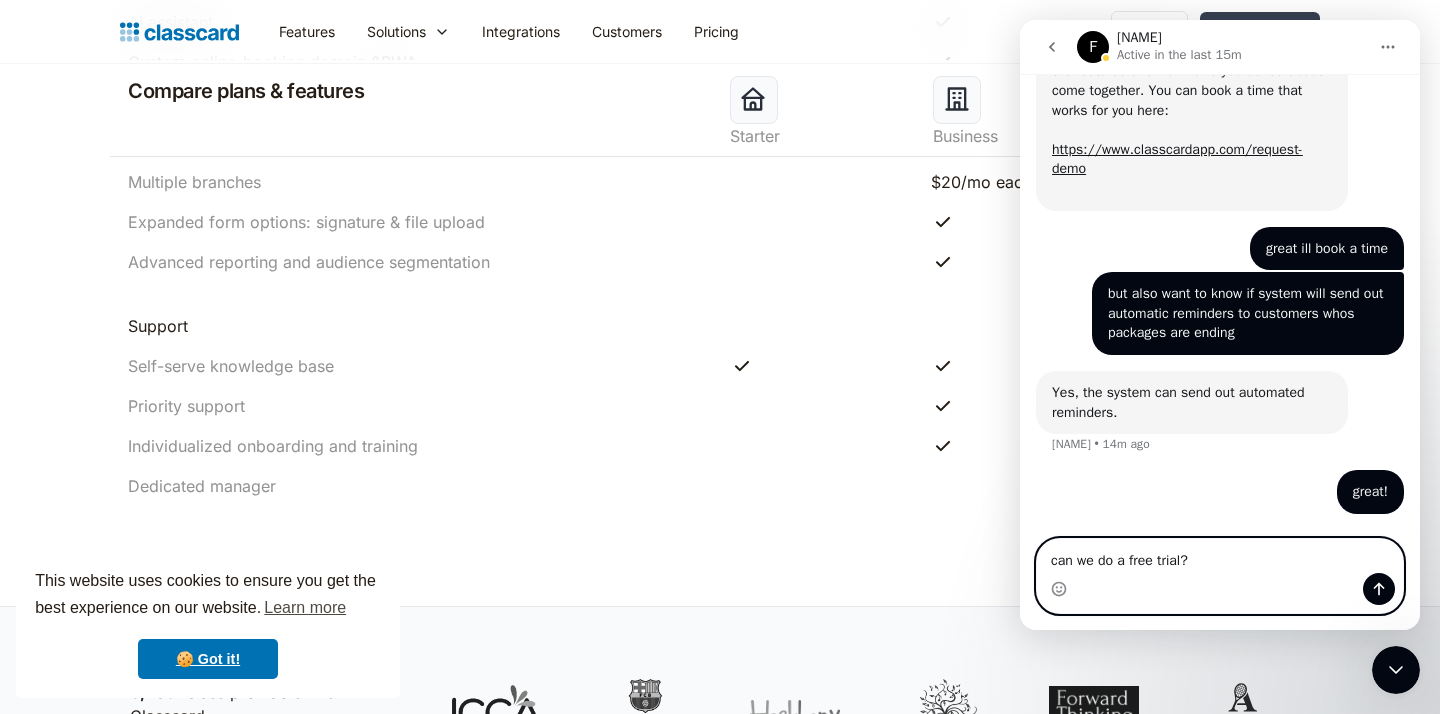 type 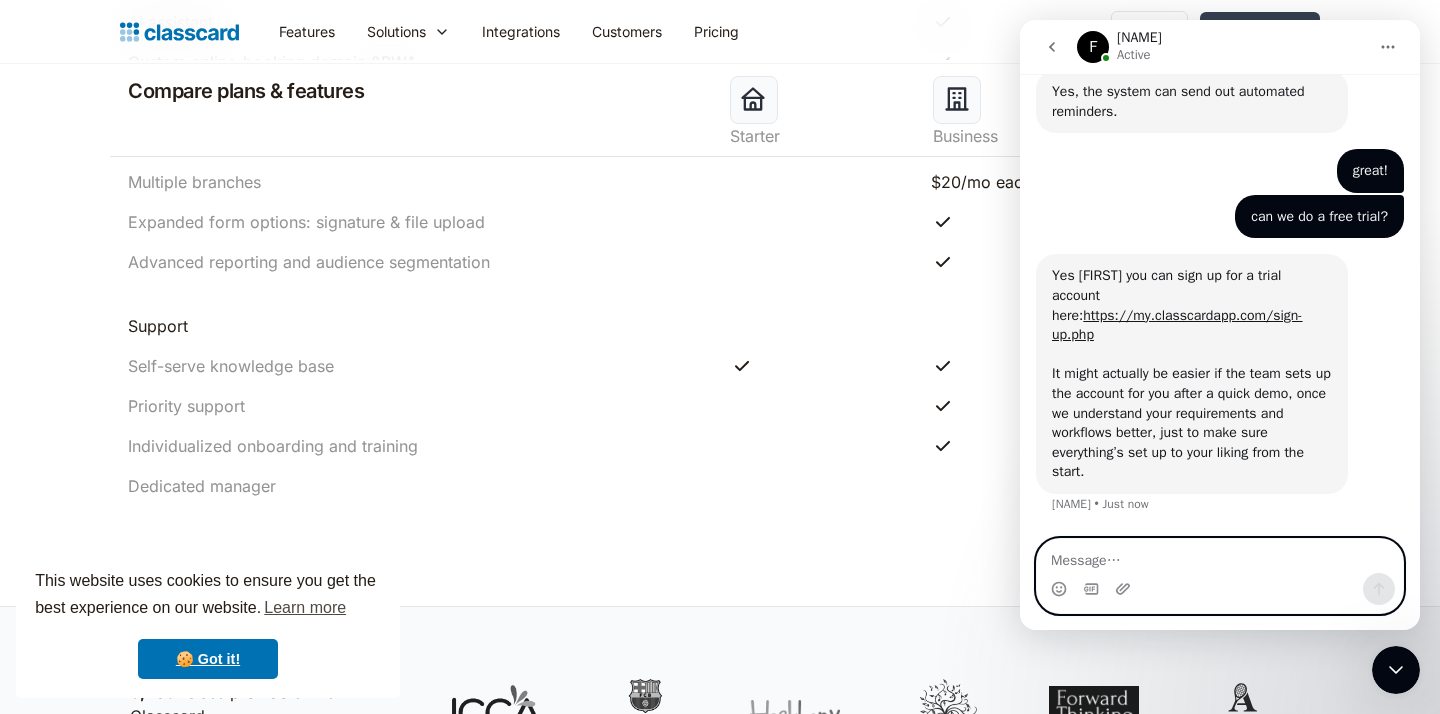 scroll, scrollTop: 2449, scrollLeft: 0, axis: vertical 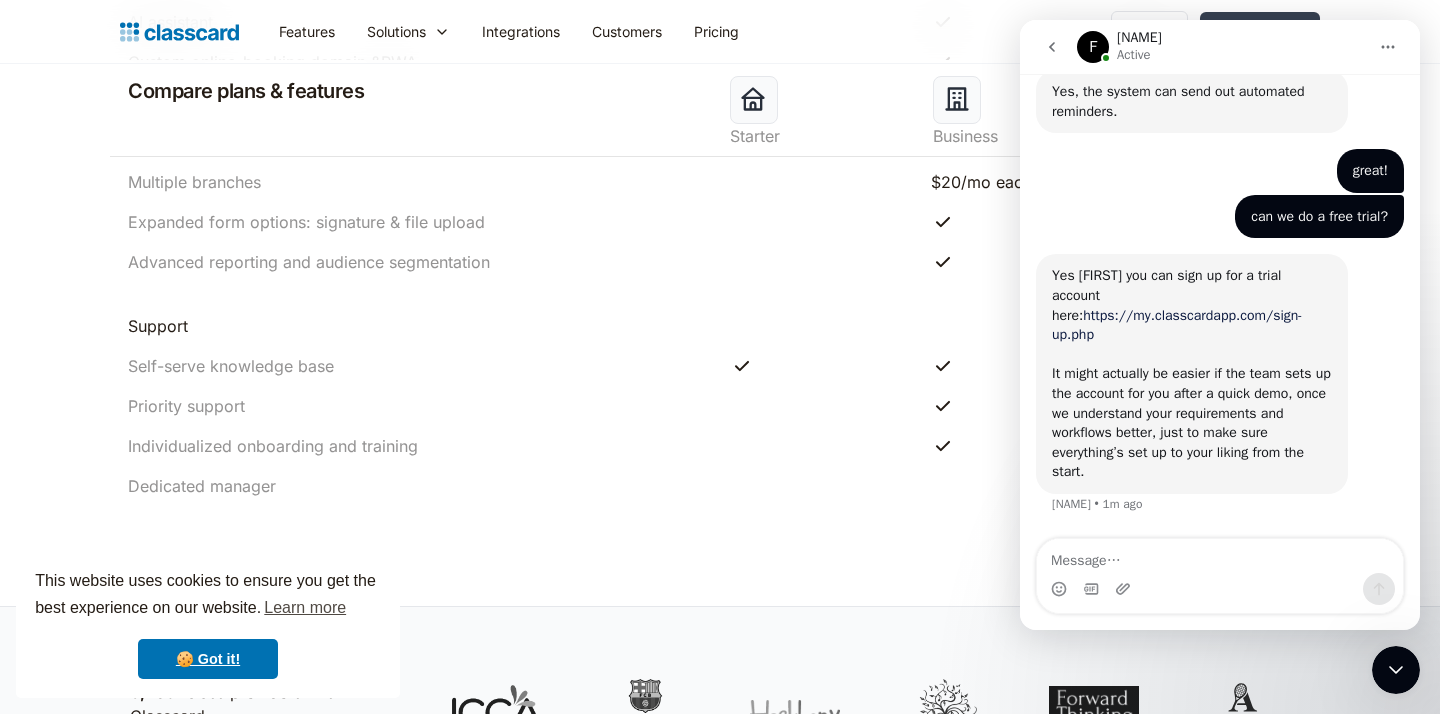 click on "https://my.classcardapp.com/sign-up.php" at bounding box center (1177, 325) 